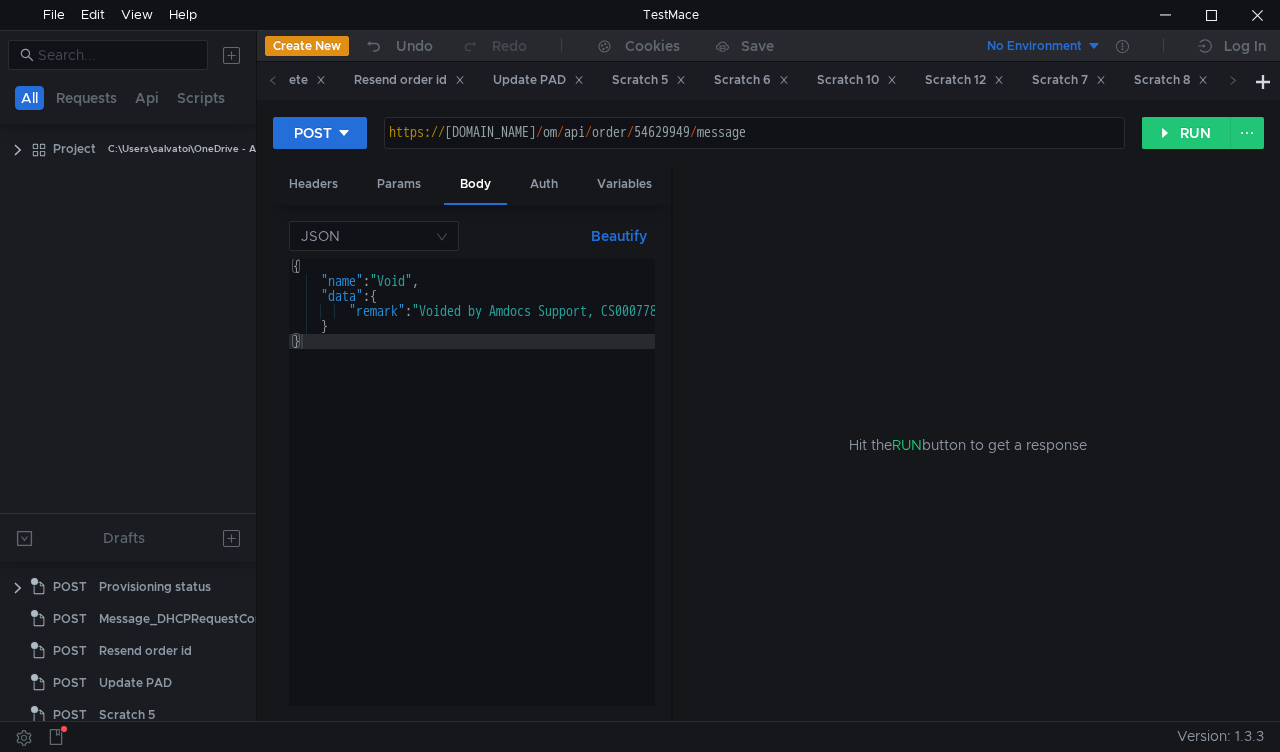 click 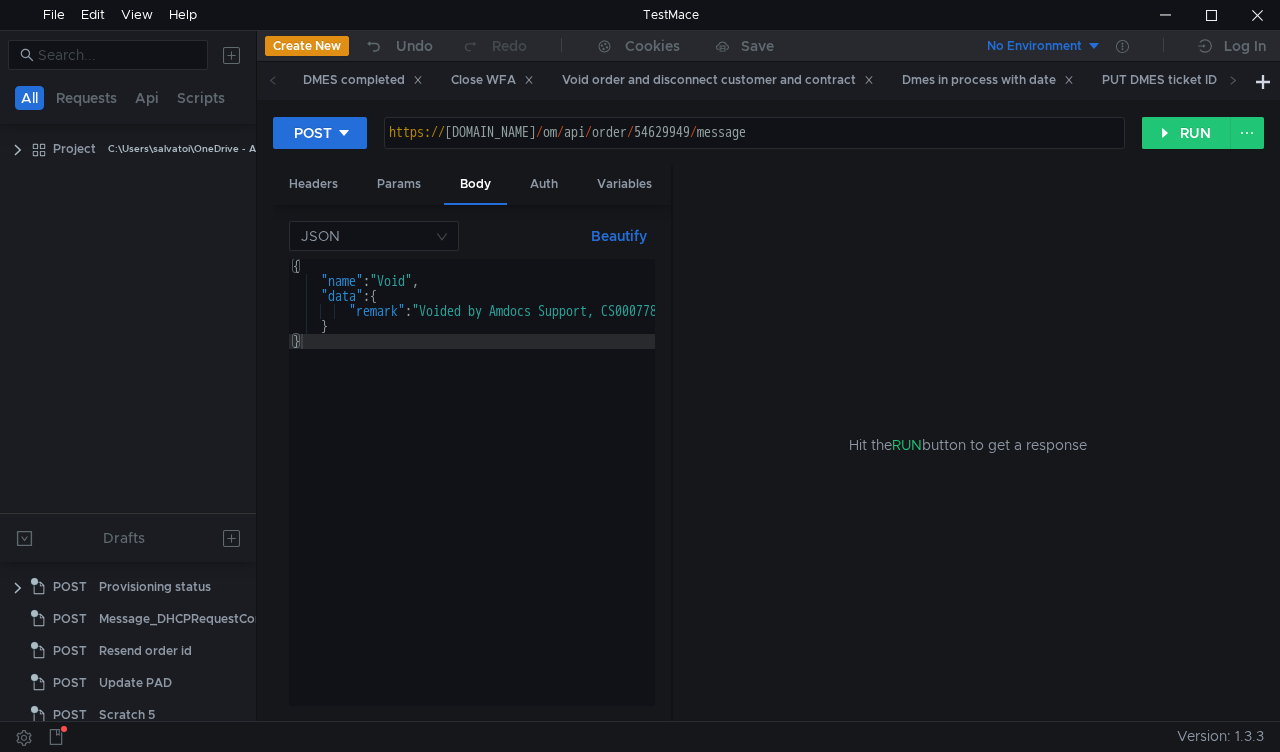 scroll, scrollTop: 0, scrollLeft: 0, axis: both 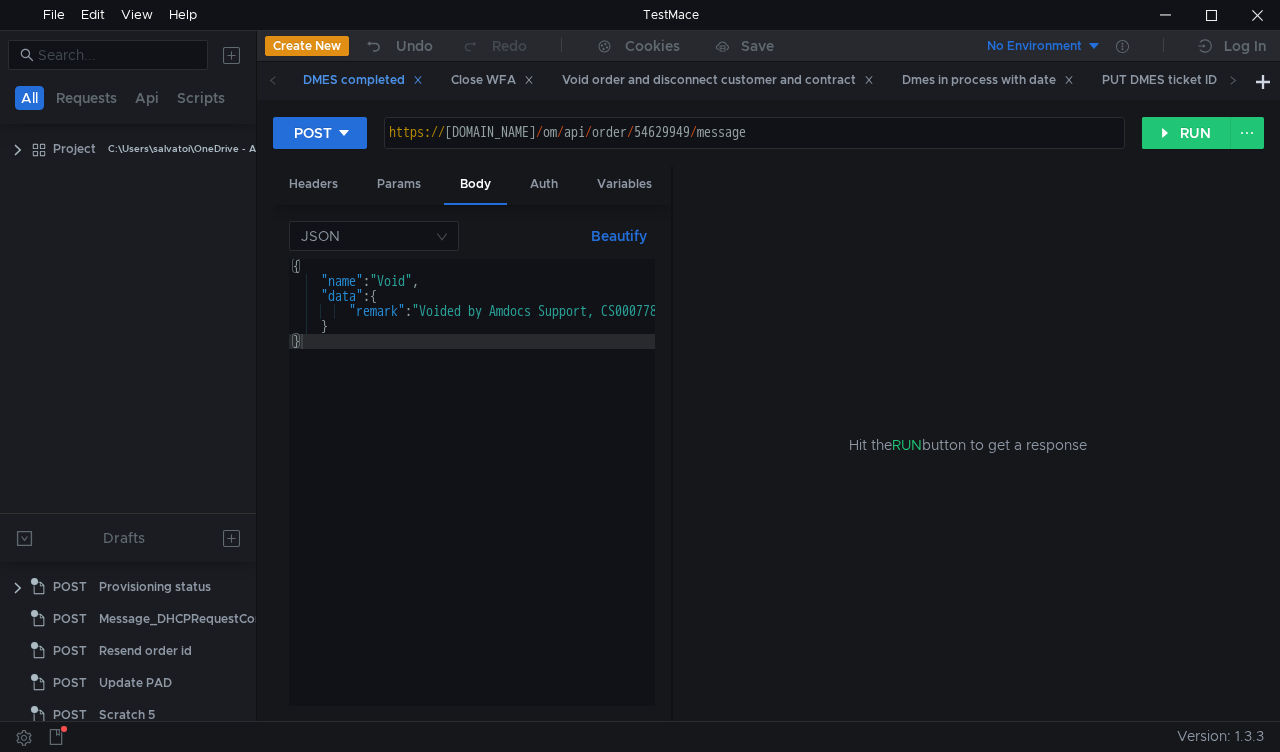 click on "DMES completed" at bounding box center (363, 80) 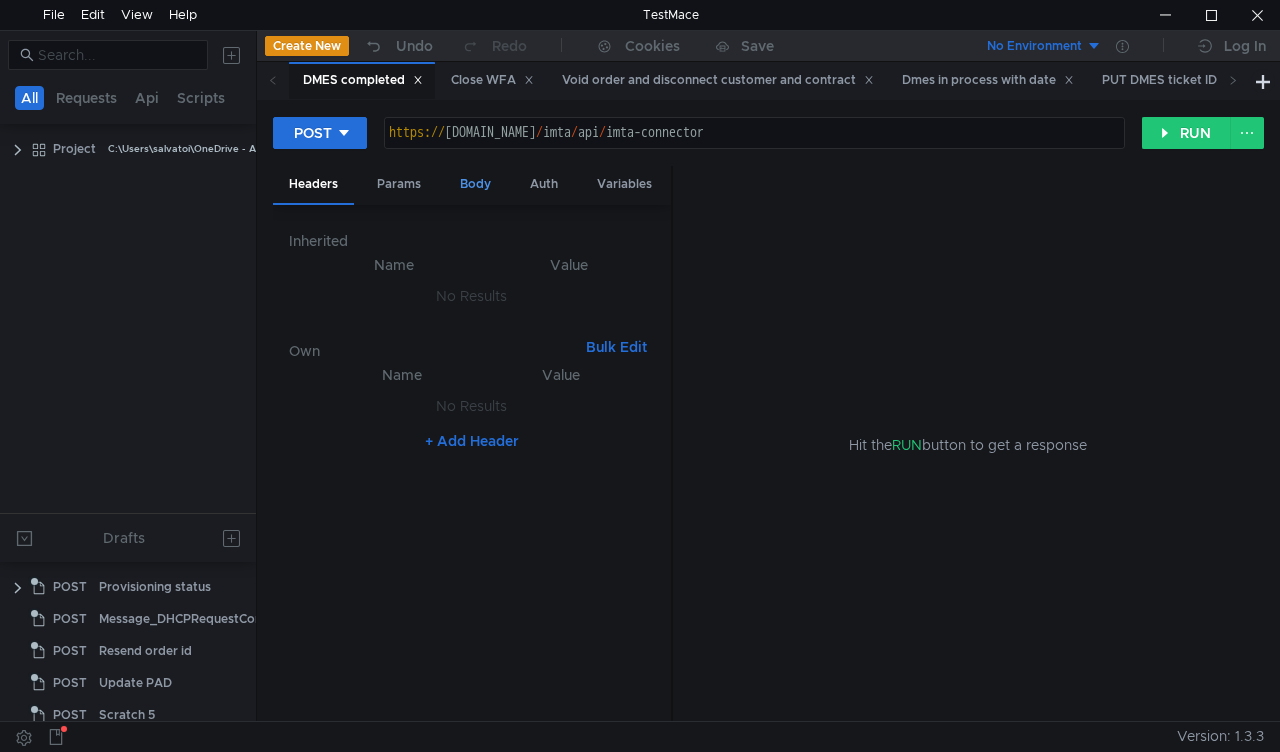 click on "Body" at bounding box center (475, 184) 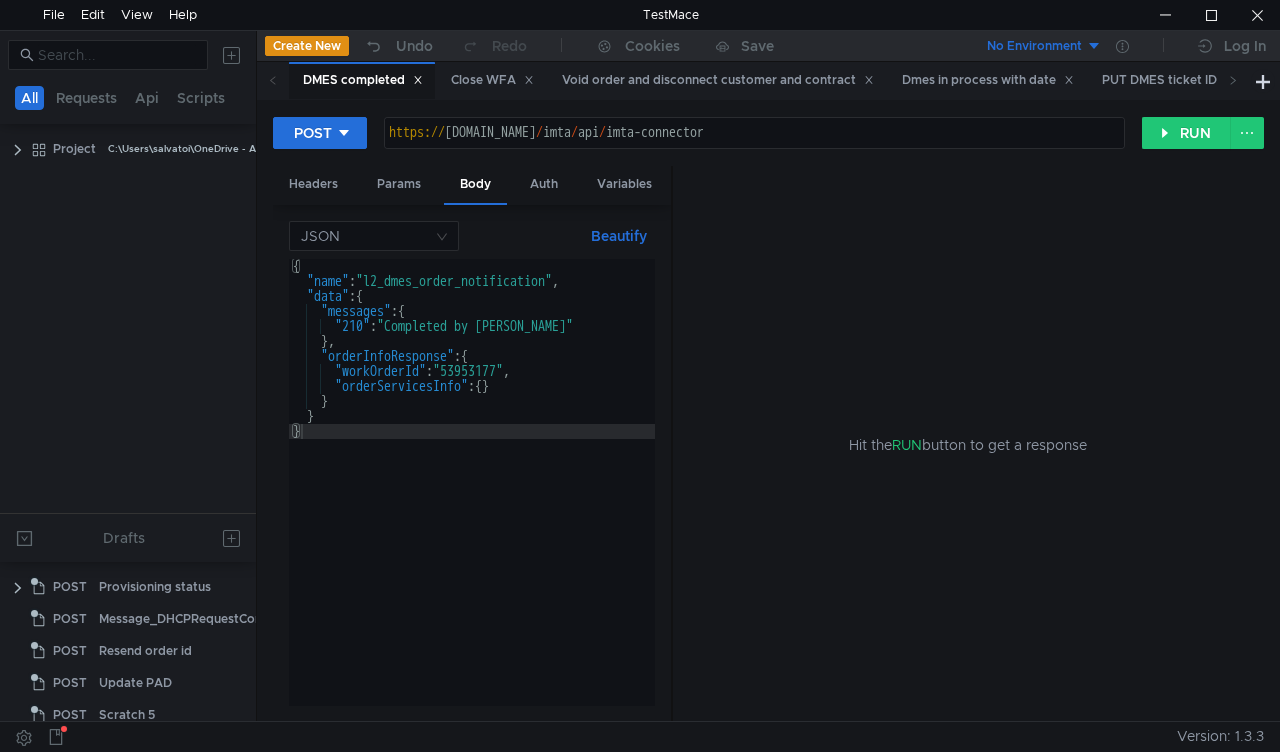 click on "{    "name" :  "l2_dmes_order_notification" ,    "data" :  {       "messages" :  {          "210" :  "Completed by Maxbill"       } ,       "orderInfoResponse" :  {          "workOrderId" :  "53953177" ,          "orderServicesInfo" :  { }       }    } }" at bounding box center (472, 497) 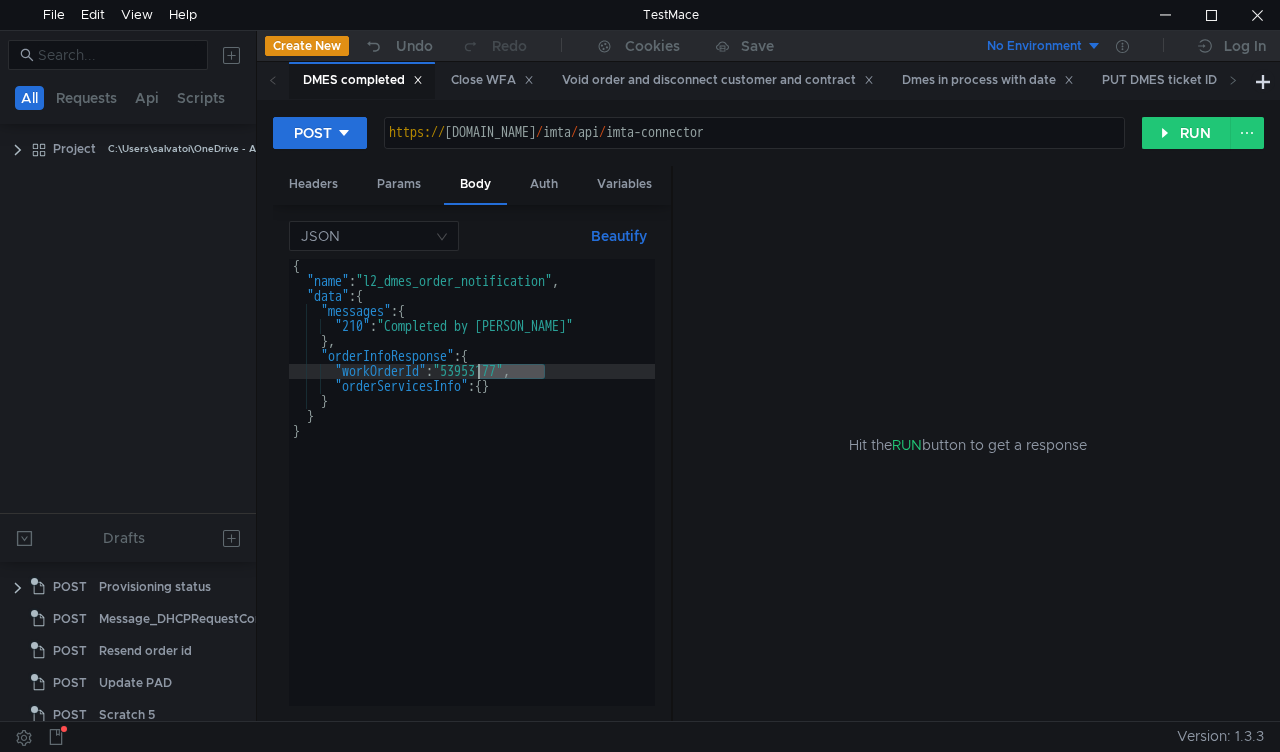 paste on "4703932" 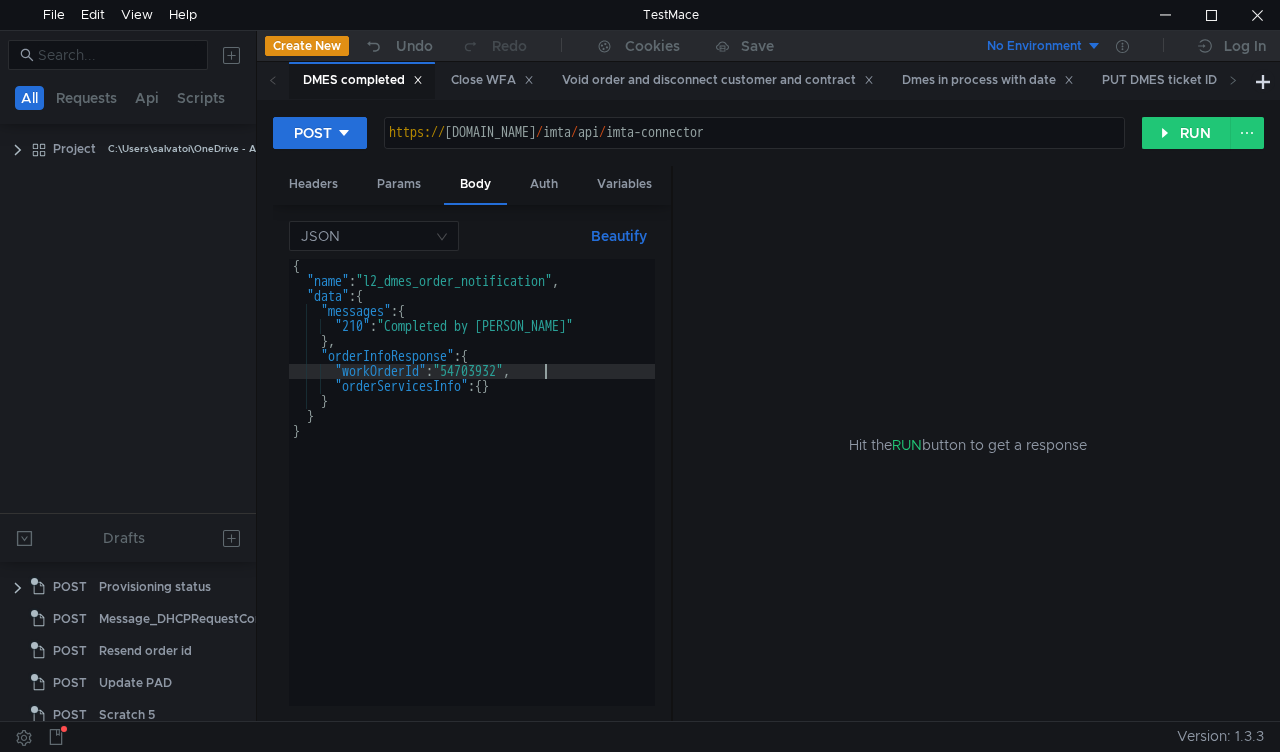 click on "{    "name" :  "l2_dmes_order_notification" ,    "data" :  {       "messages" :  {          "210" :  "Completed by Maxbill"       } ,       "orderInfoResponse" :  {          "workOrderId" :  "54703932" ,          "orderServicesInfo" :  { }       }    } }" at bounding box center (472, 497) 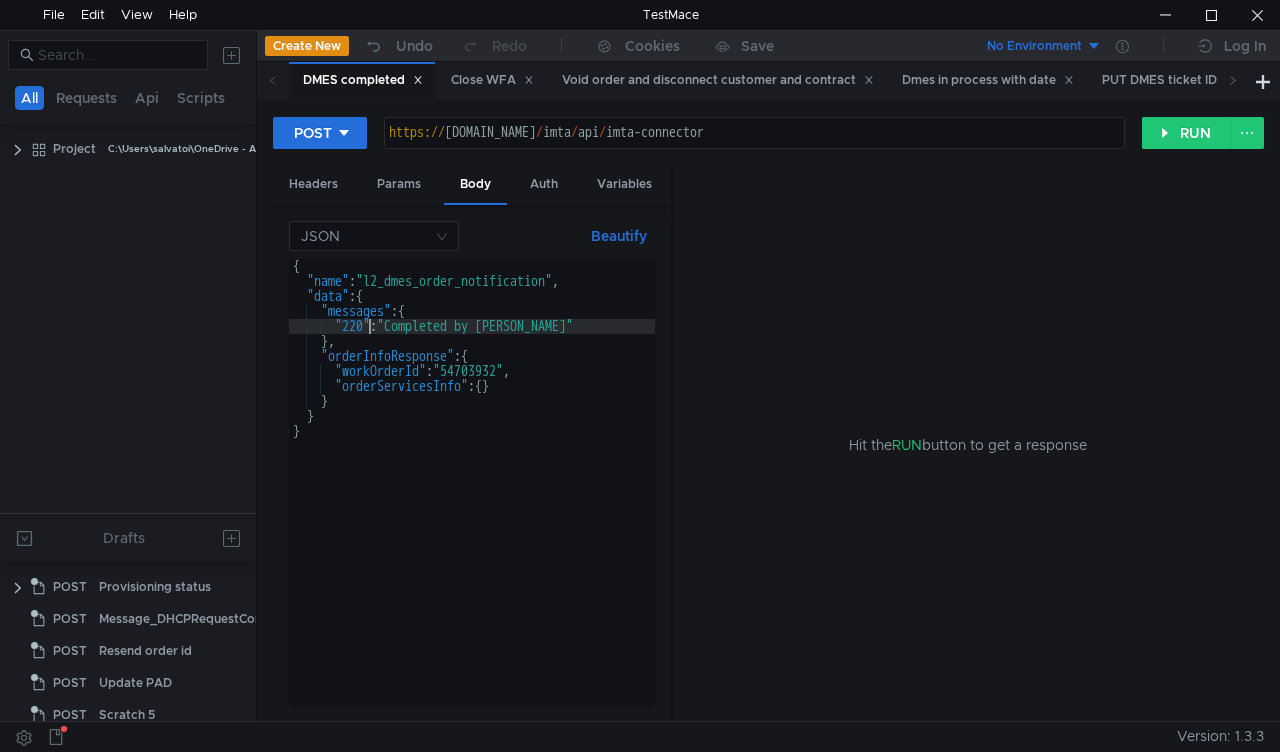 scroll, scrollTop: 0, scrollLeft: 4, axis: horizontal 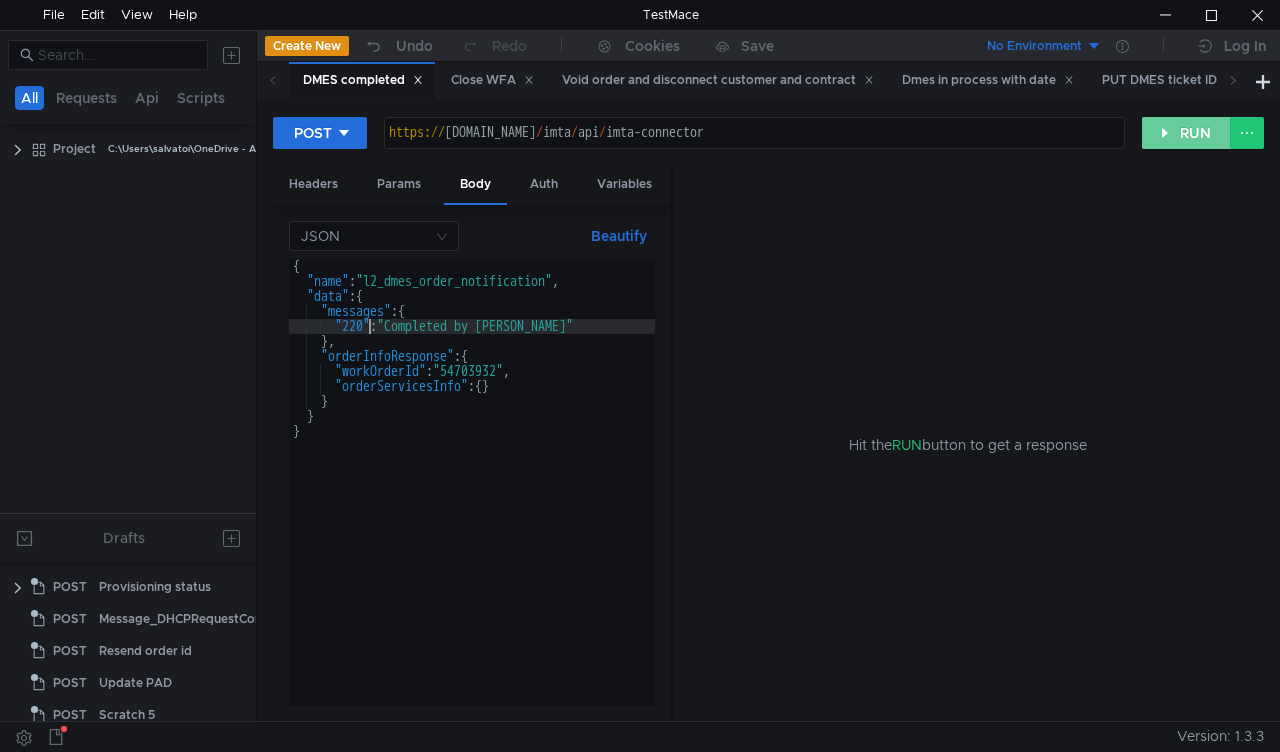 type on ""220": "Completed by Maxbill"" 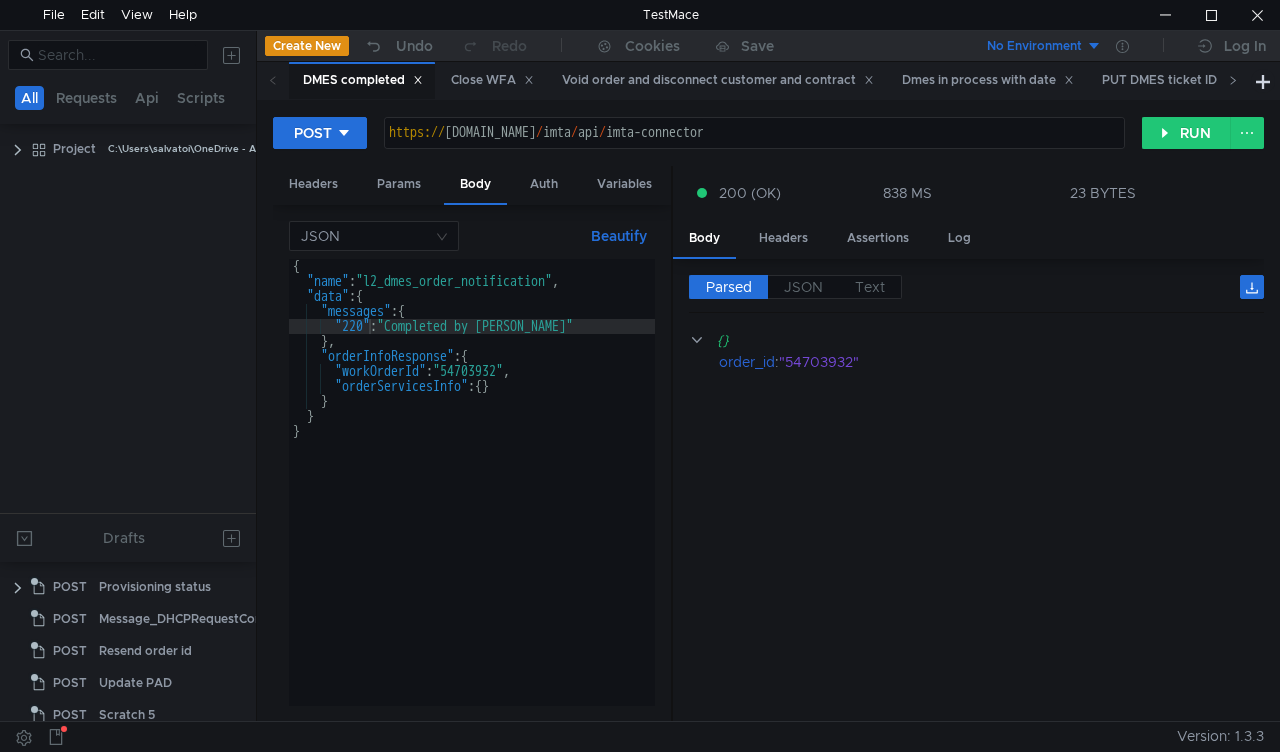 click at bounding box center (1233, 80) 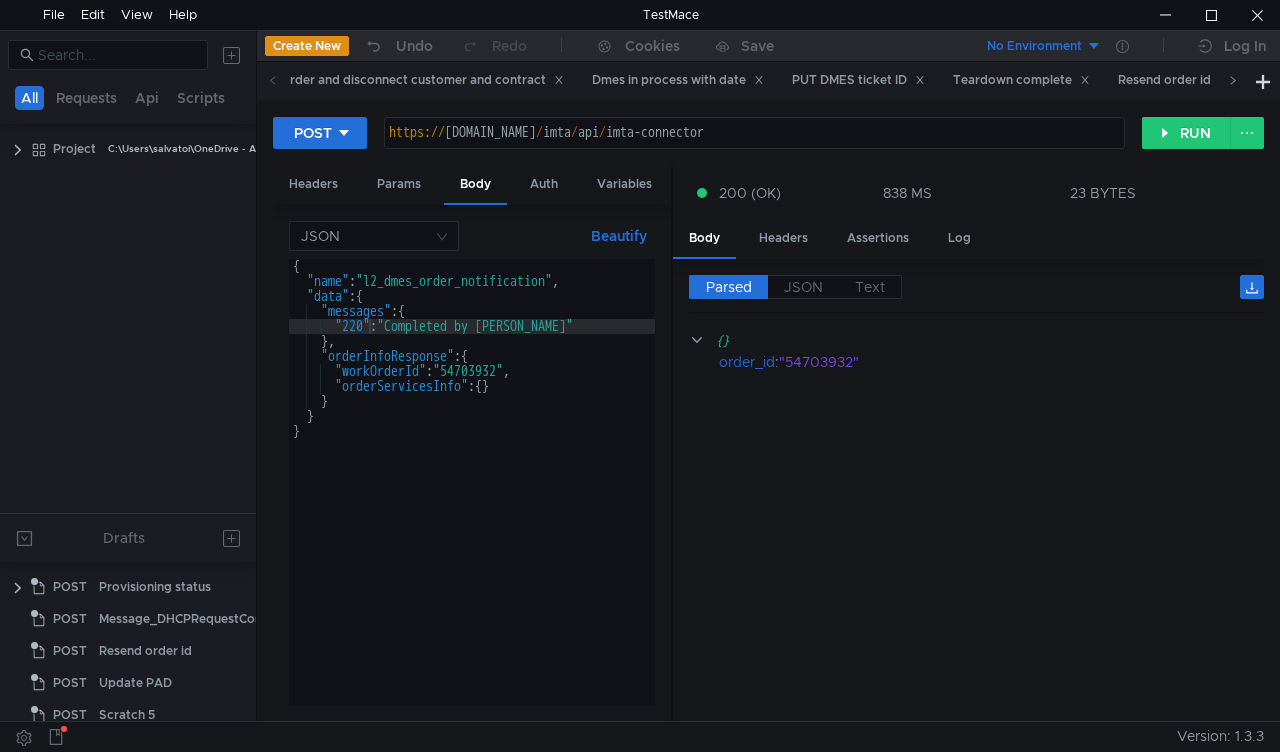 click 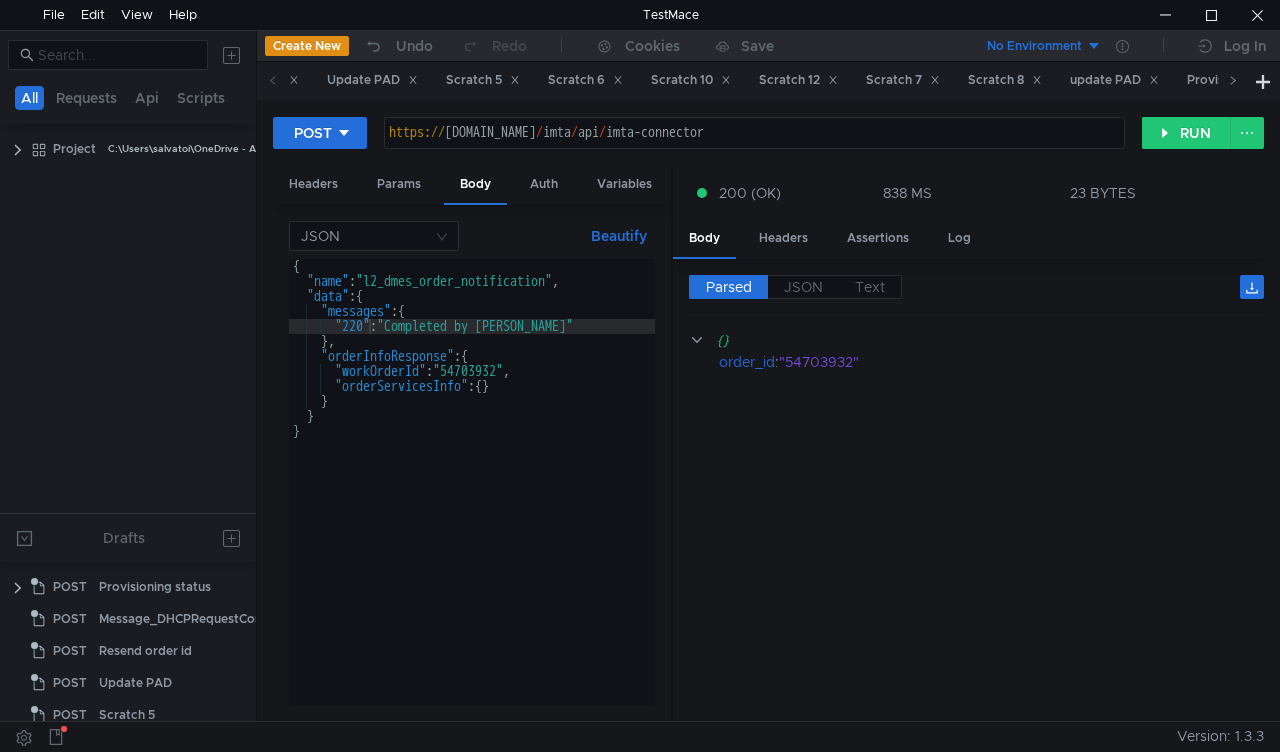 click 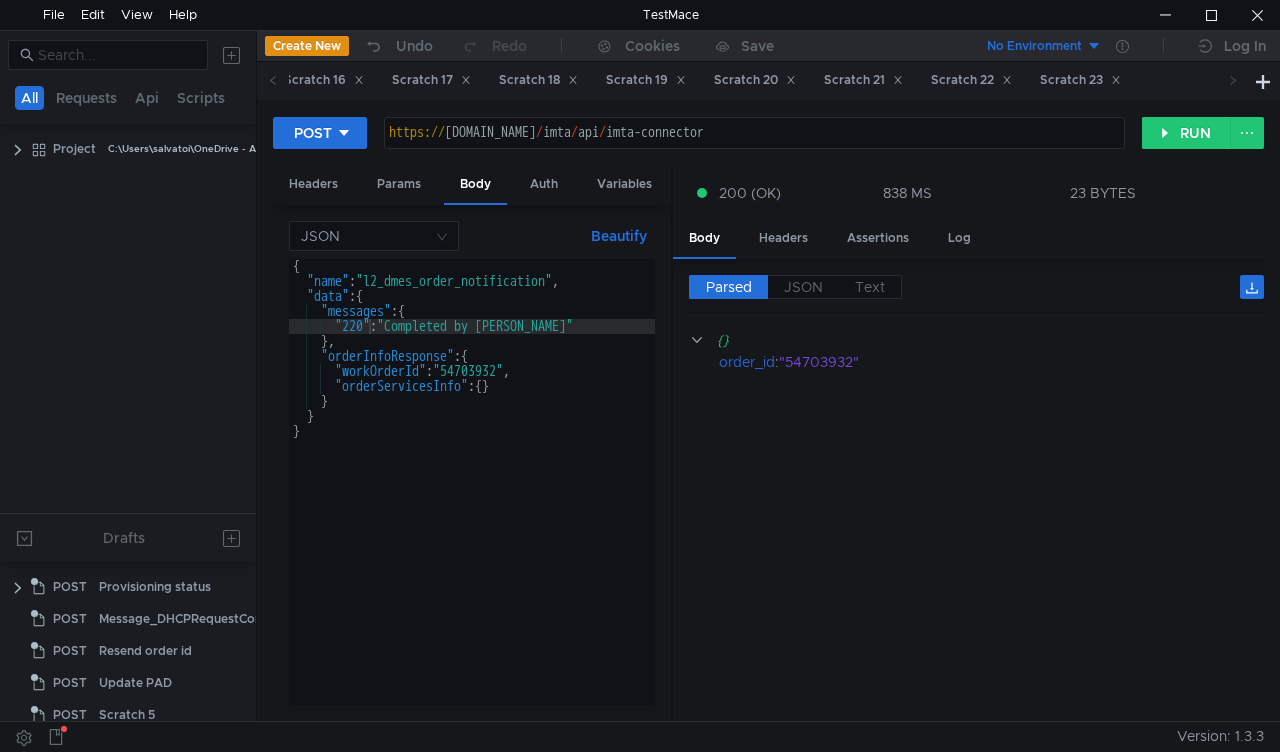 click 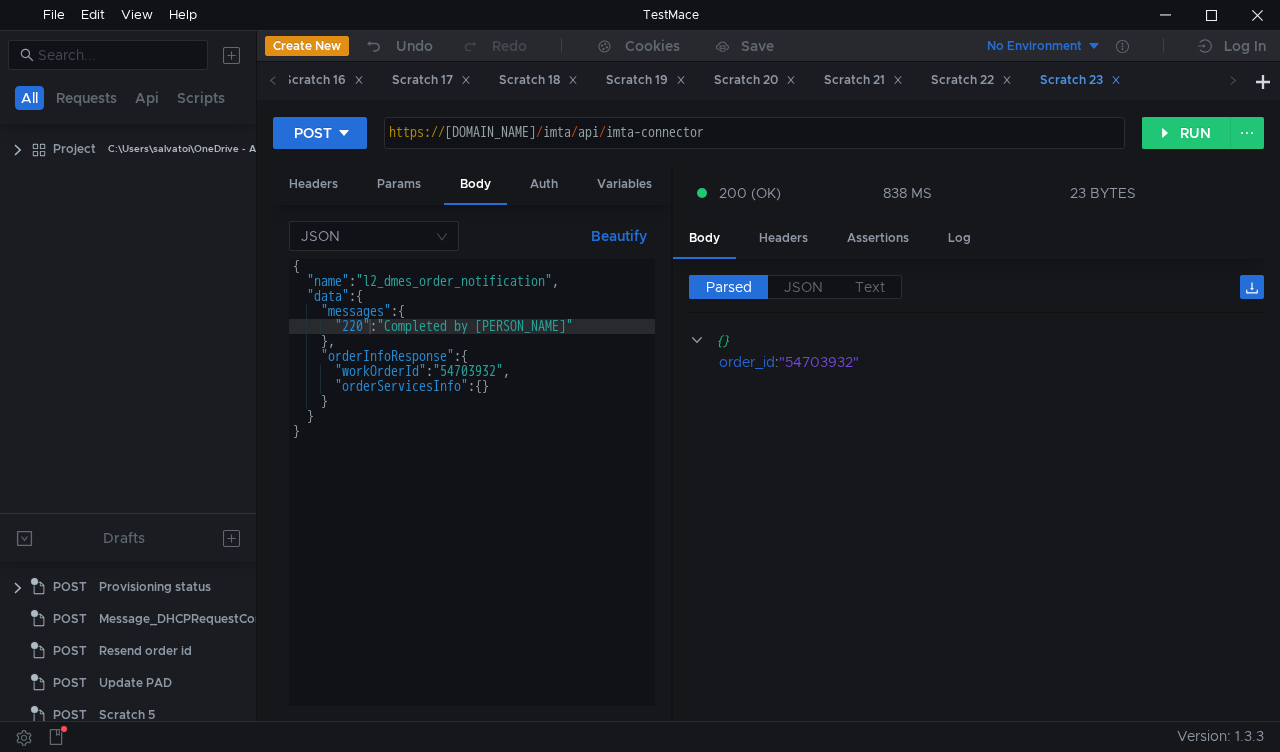 click on "Scratch 23" at bounding box center (1080, 80) 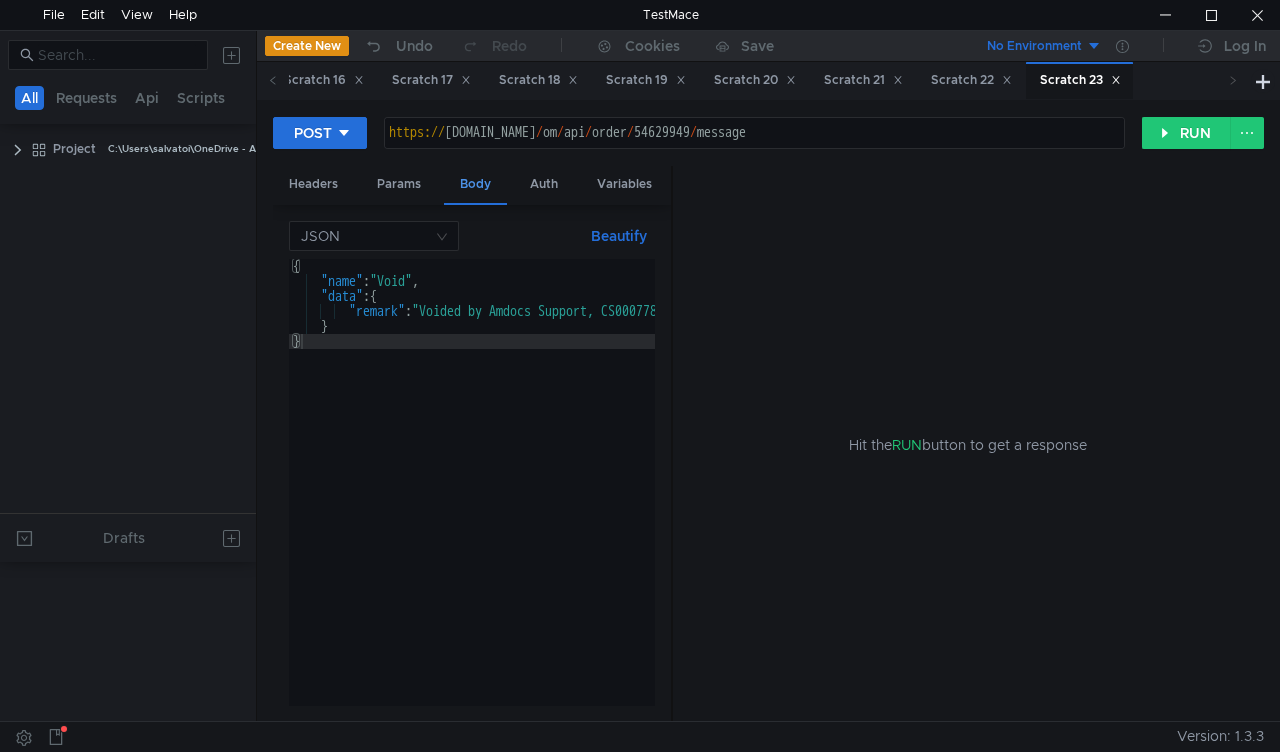 scroll, scrollTop: 723, scrollLeft: 0, axis: vertical 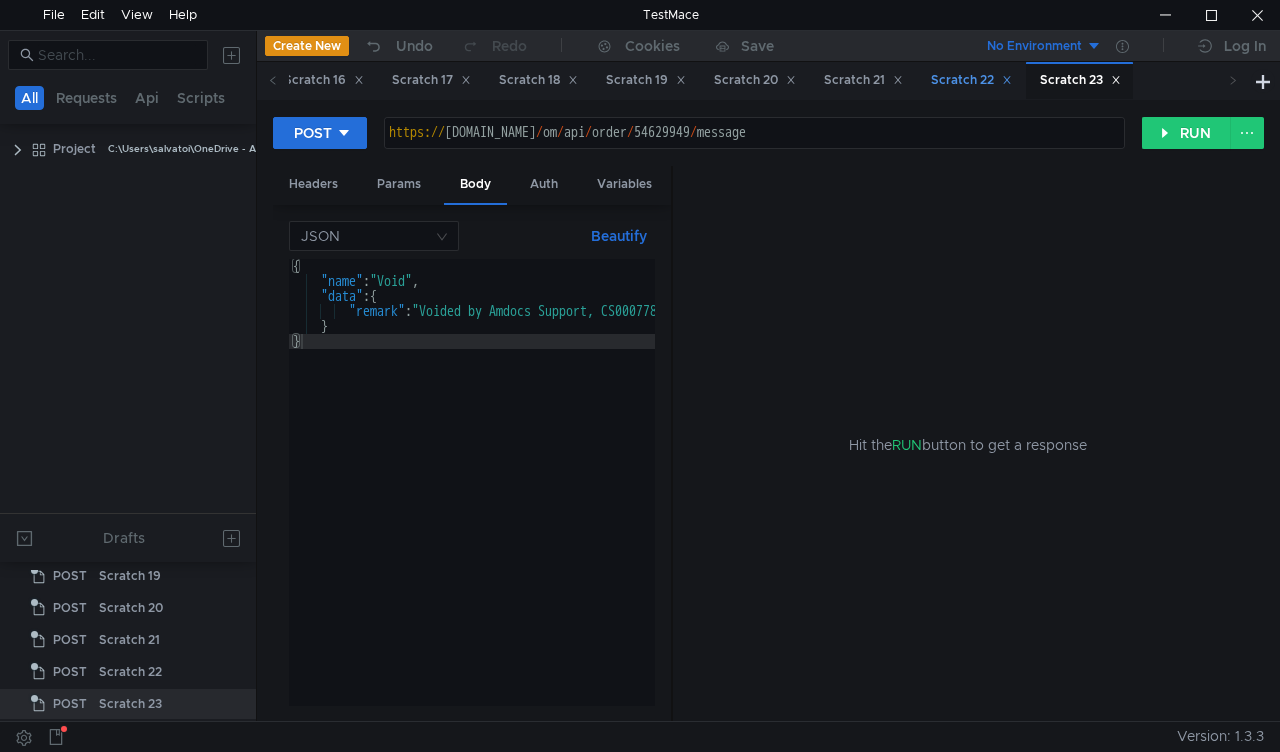 click on "Scratch 22" at bounding box center [971, 80] 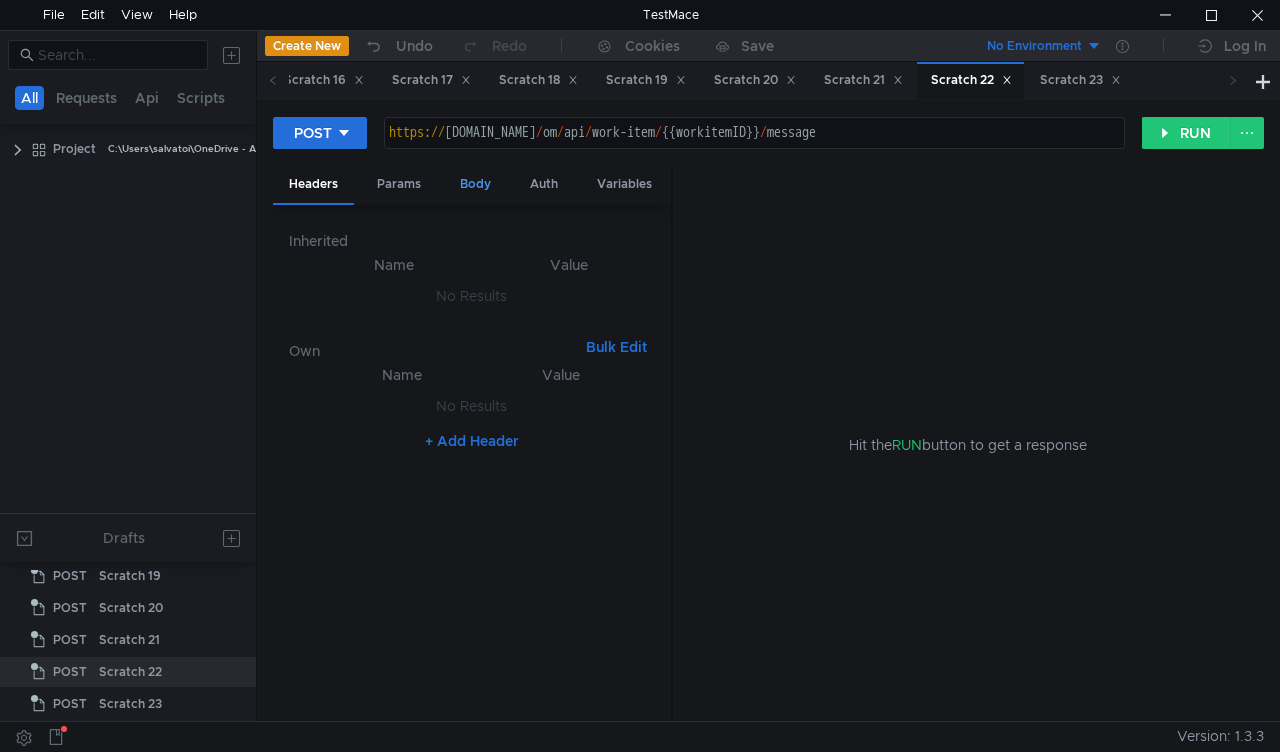 click on "Body" at bounding box center (475, 184) 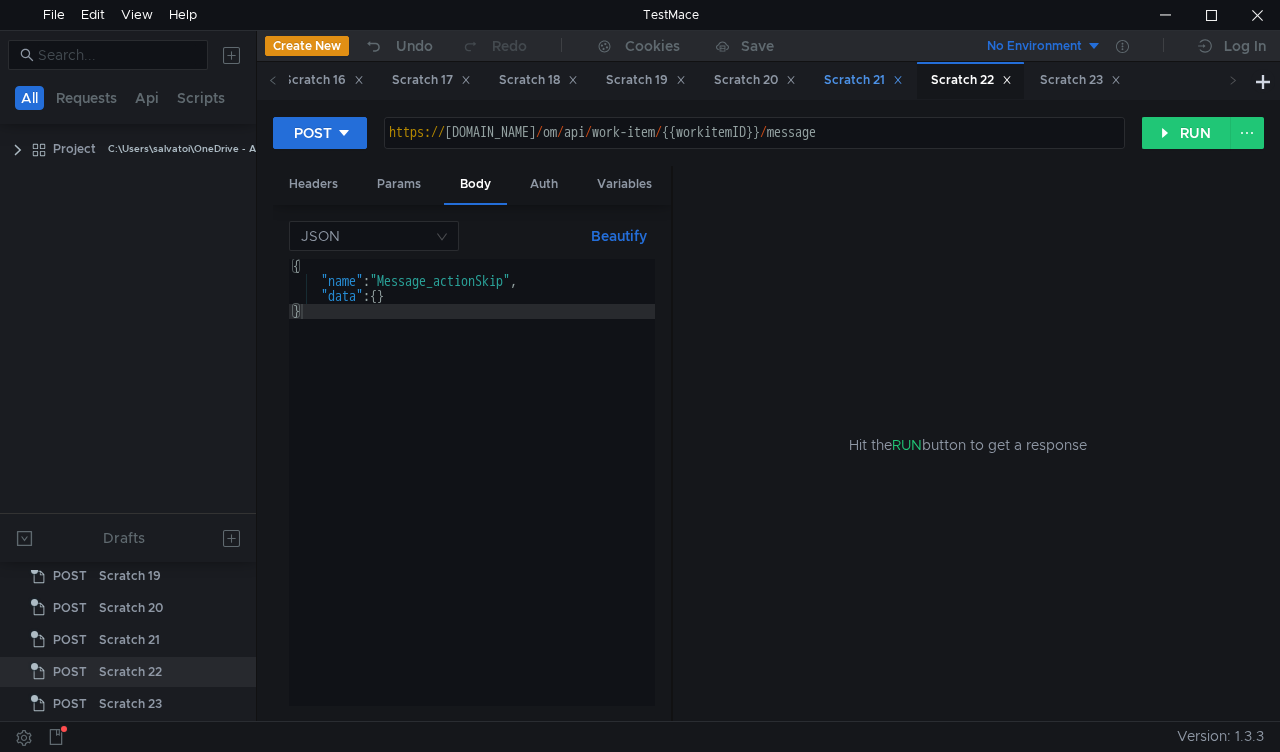 click on "Scratch 21" at bounding box center [863, 80] 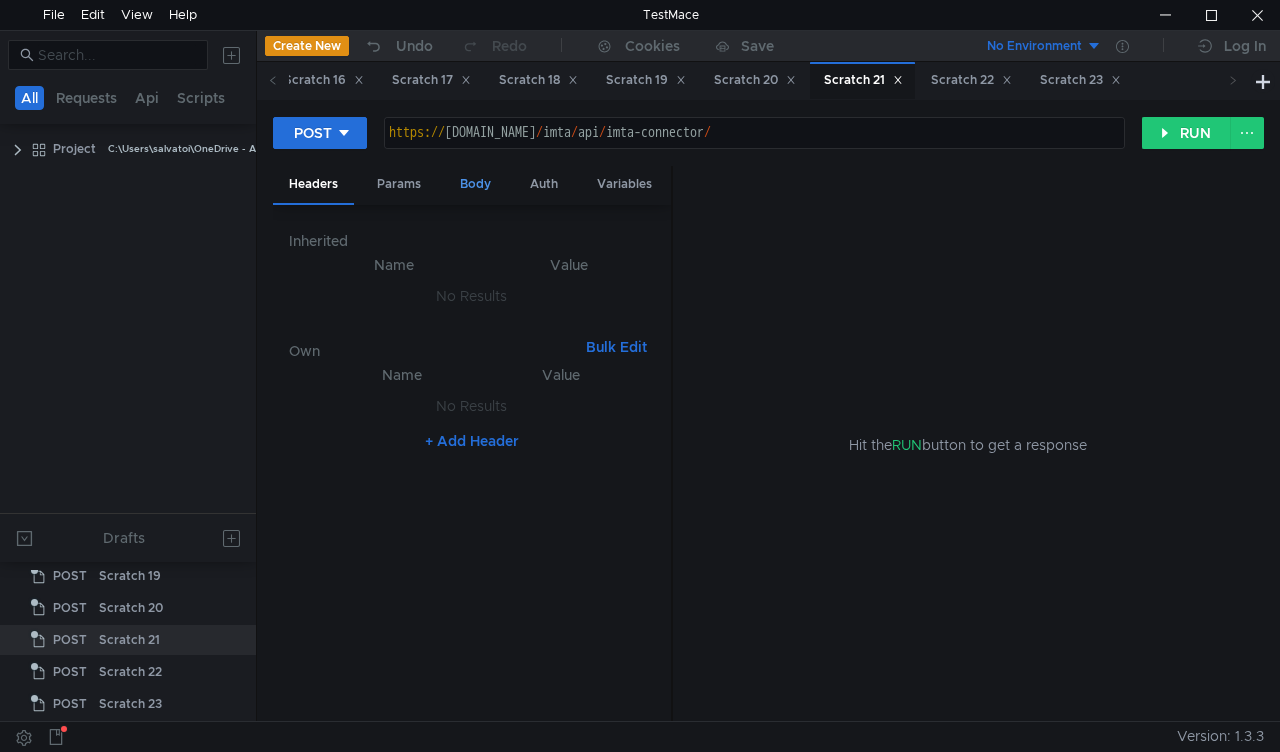 click on "Body" at bounding box center [475, 184] 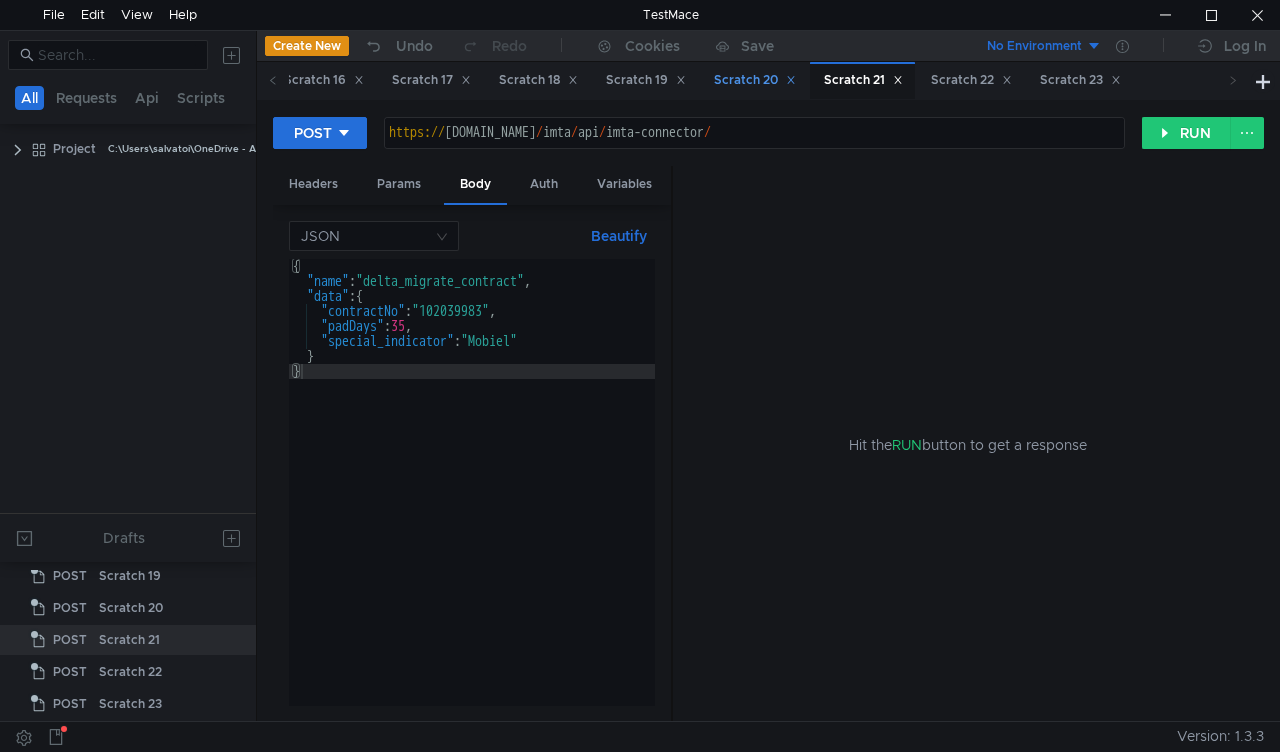 click on "Scratch 20" at bounding box center (755, 80) 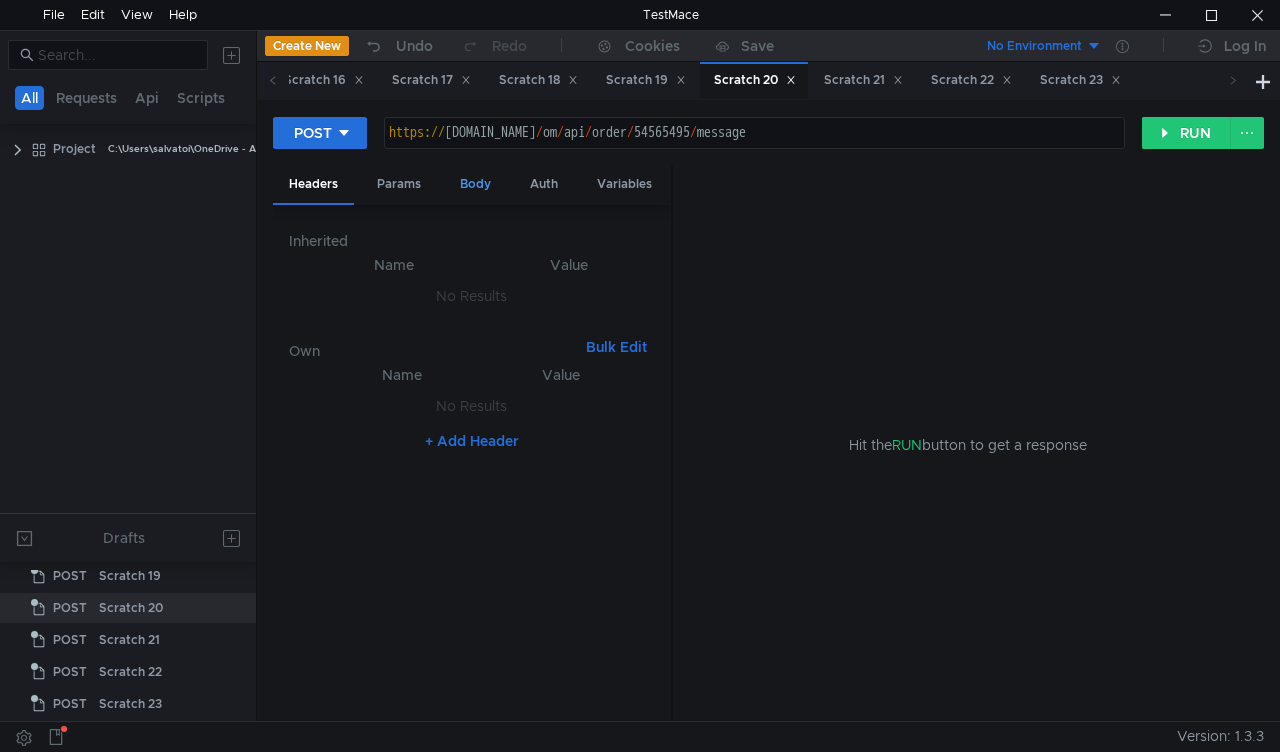 click on "Body" at bounding box center [475, 184] 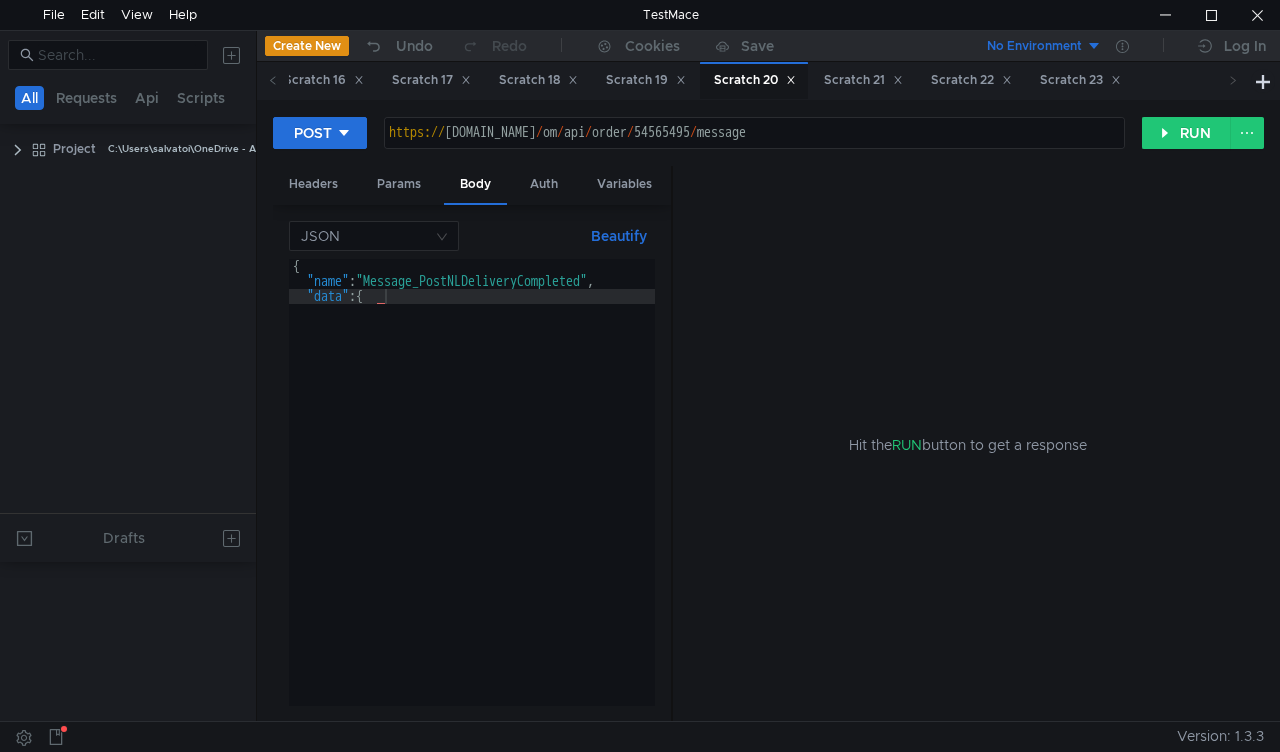 scroll, scrollTop: 0, scrollLeft: 0, axis: both 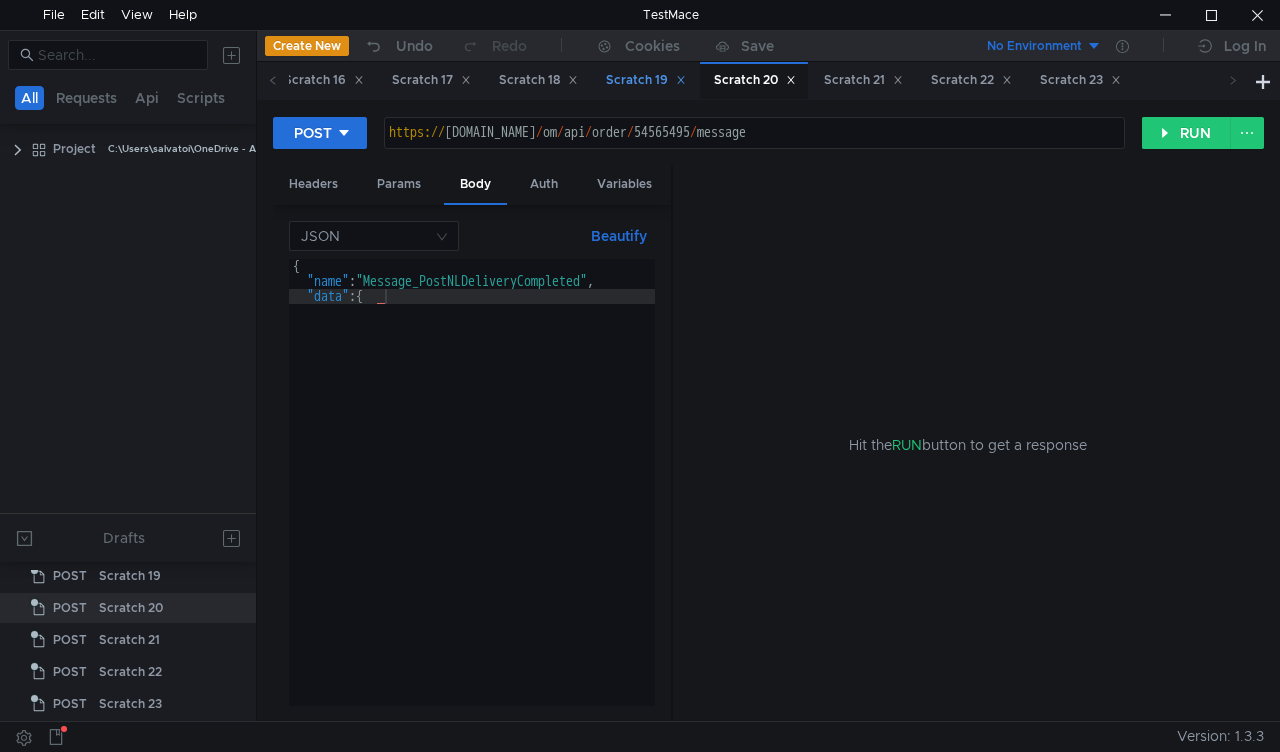 click on "Scratch 19" at bounding box center [646, 80] 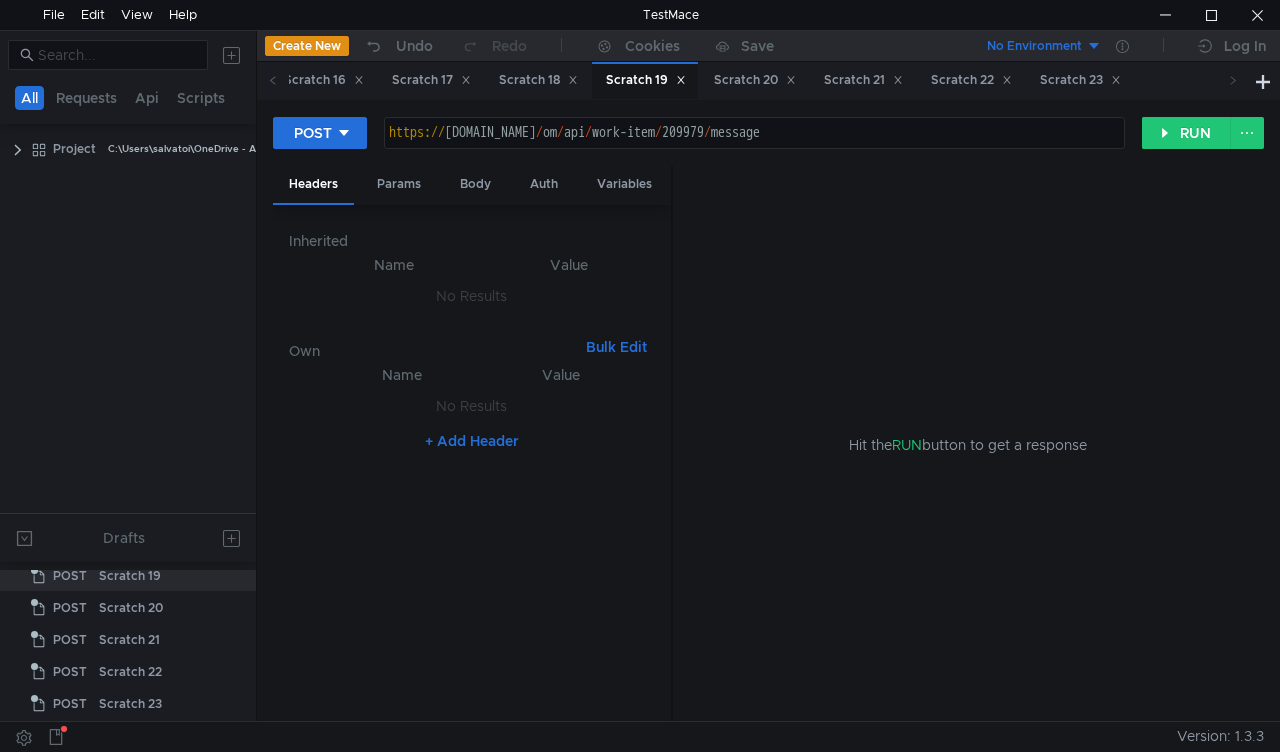 scroll, scrollTop: 630, scrollLeft: 0, axis: vertical 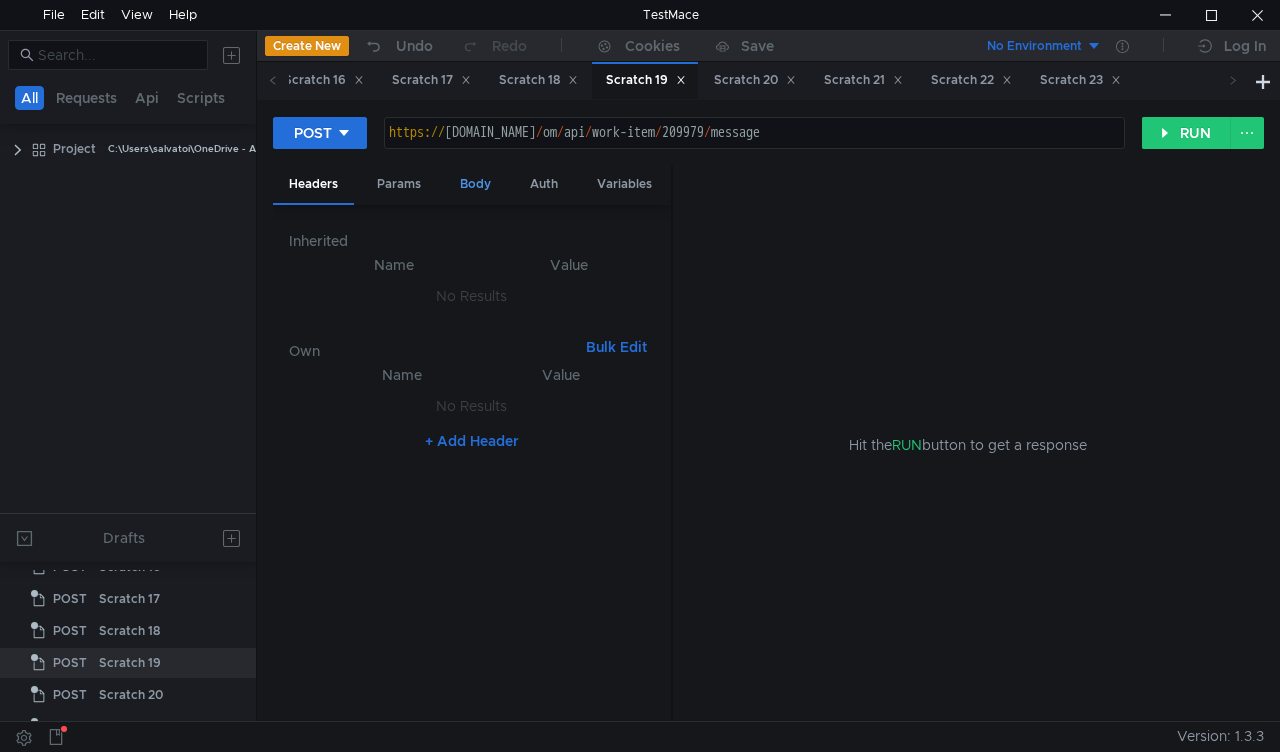 click on "Body" at bounding box center [475, 184] 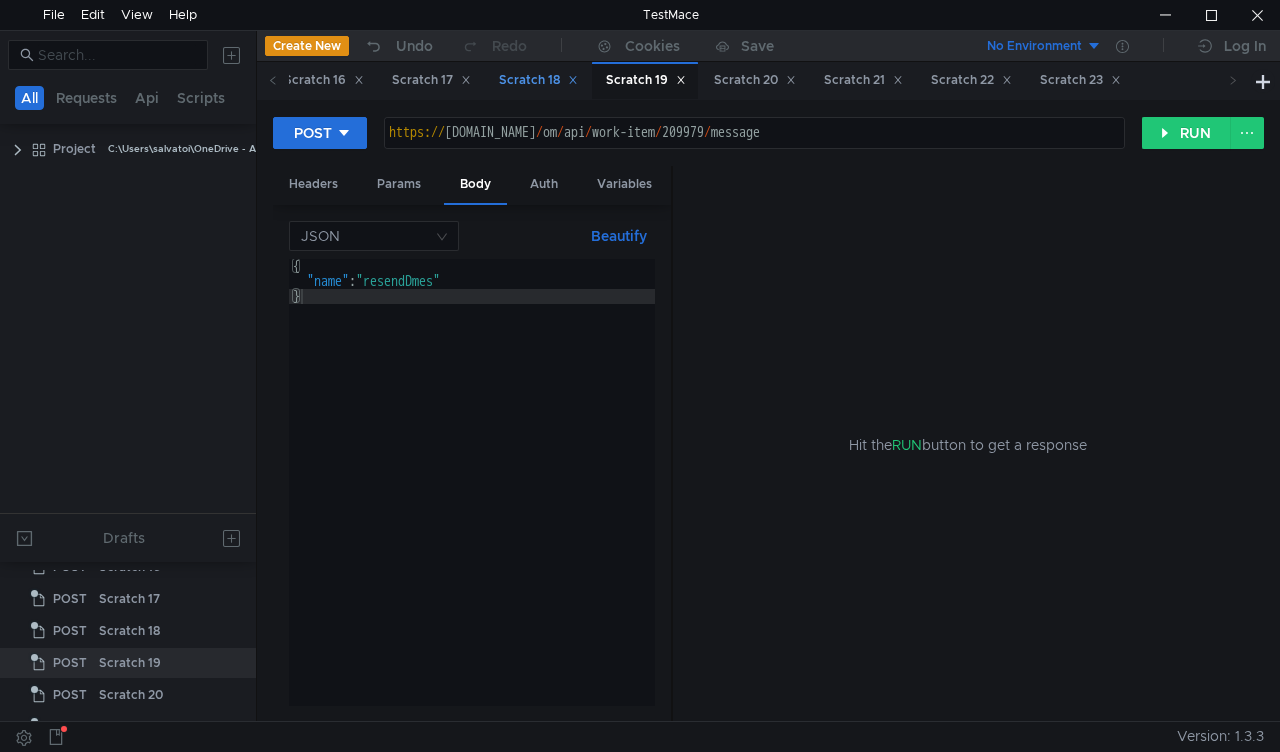 click on "Scratch 18" at bounding box center (538, 80) 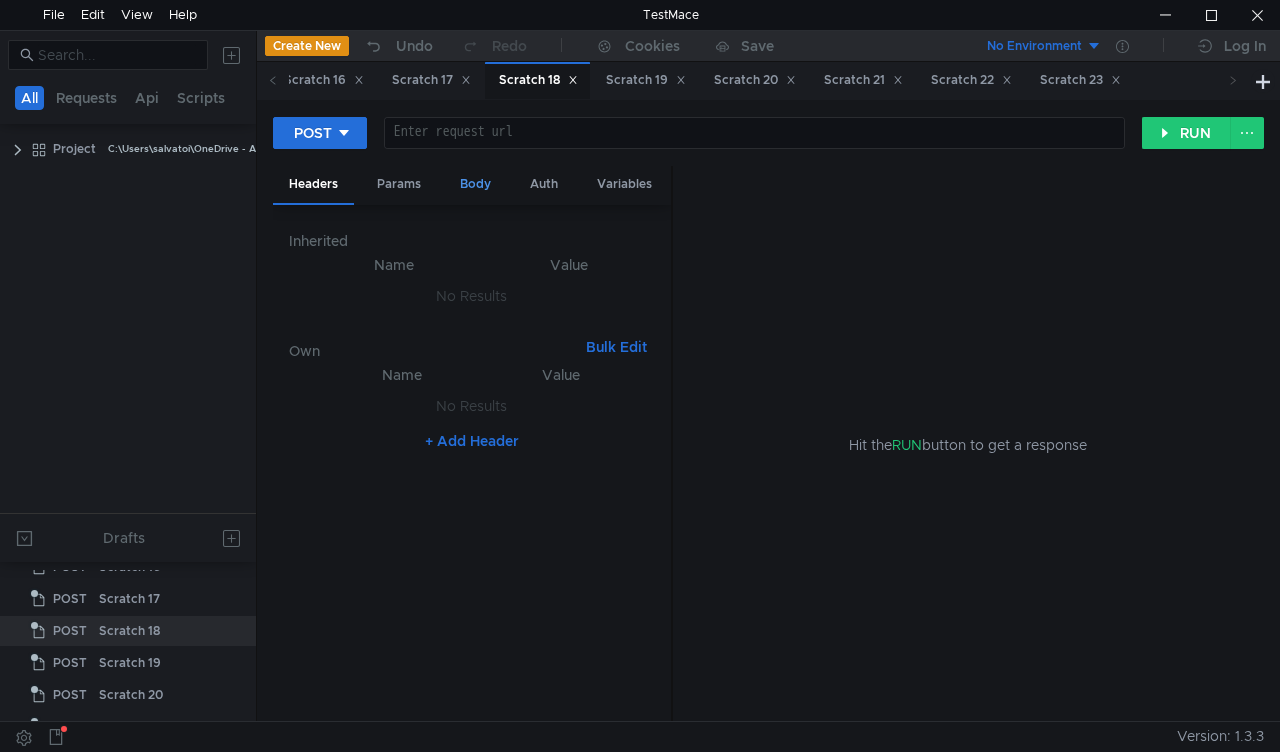 click on "Body" at bounding box center (475, 184) 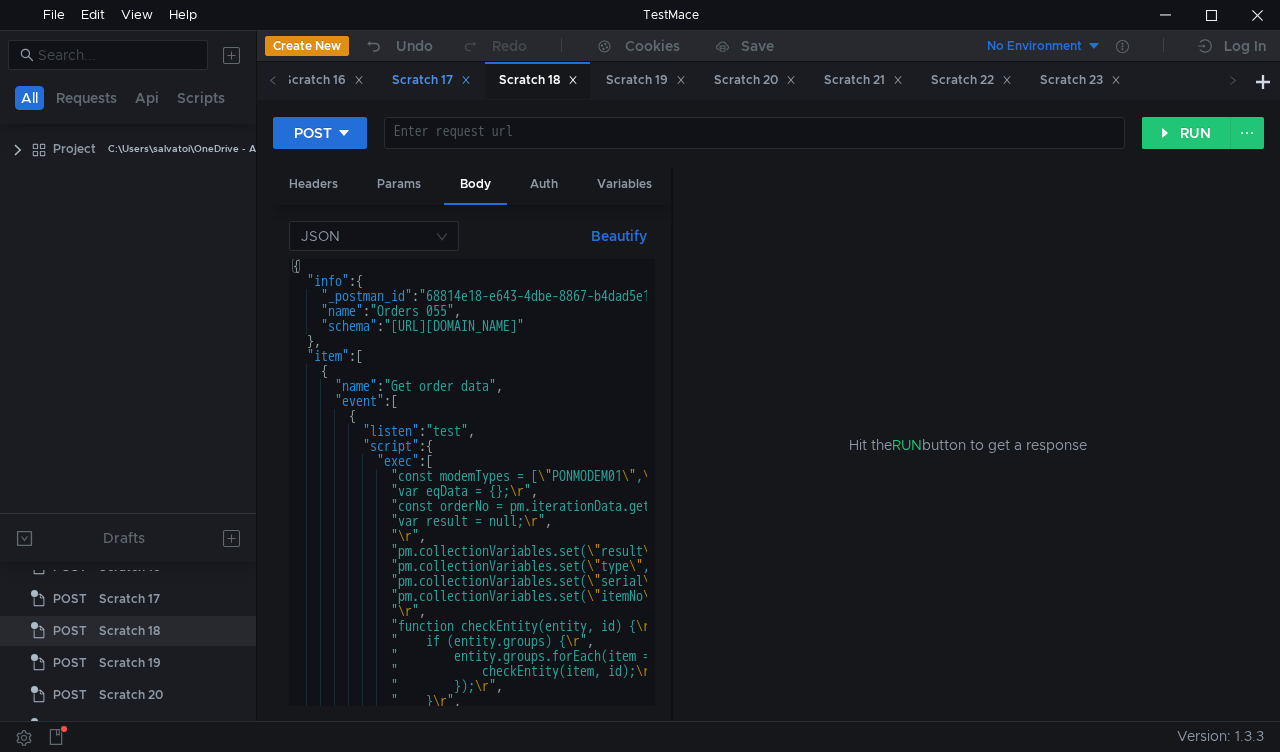 click on "Scratch 17" at bounding box center [431, 80] 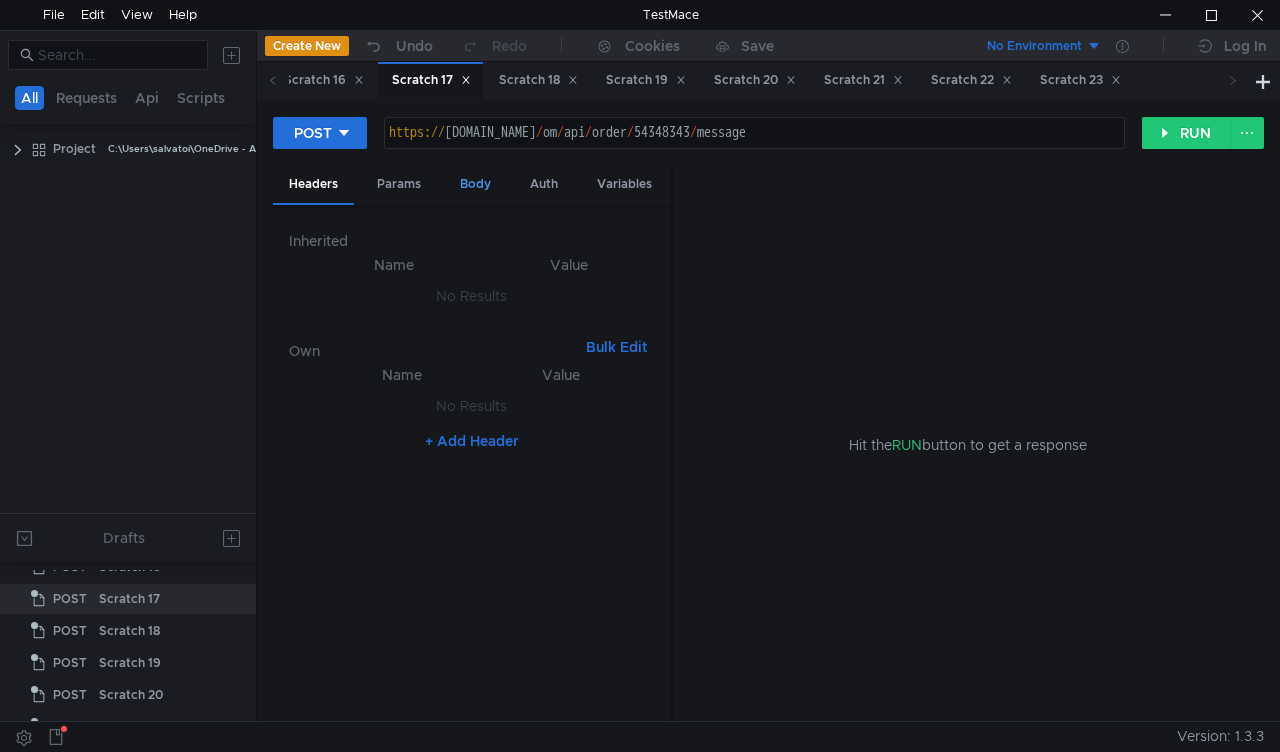 click on "Body" at bounding box center (475, 184) 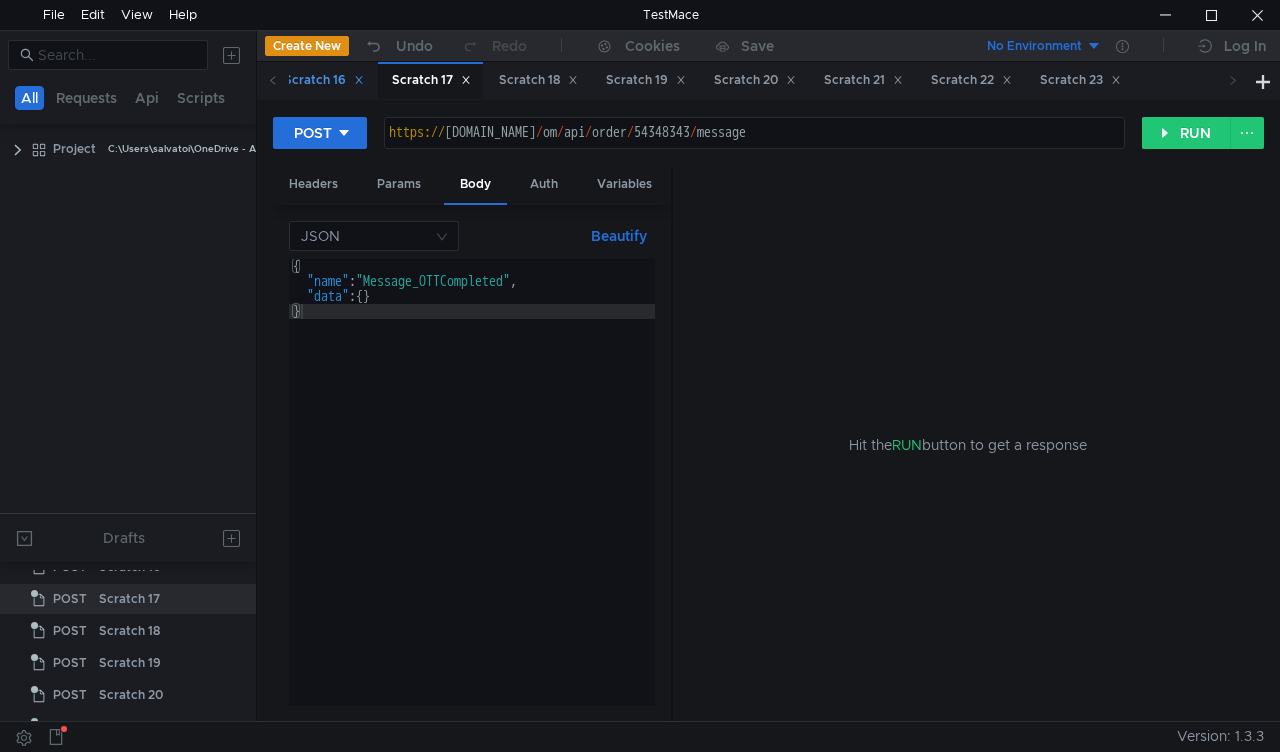 click on "Scratch 16" at bounding box center [324, 80] 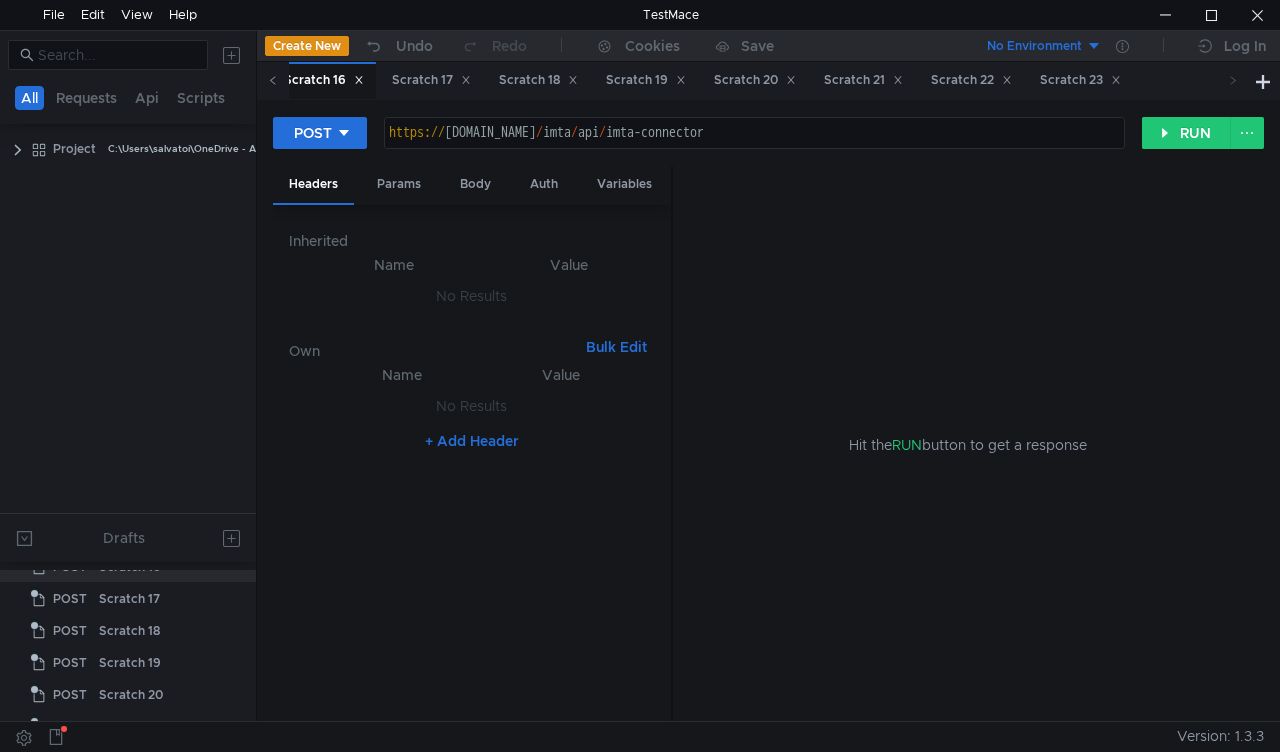 click 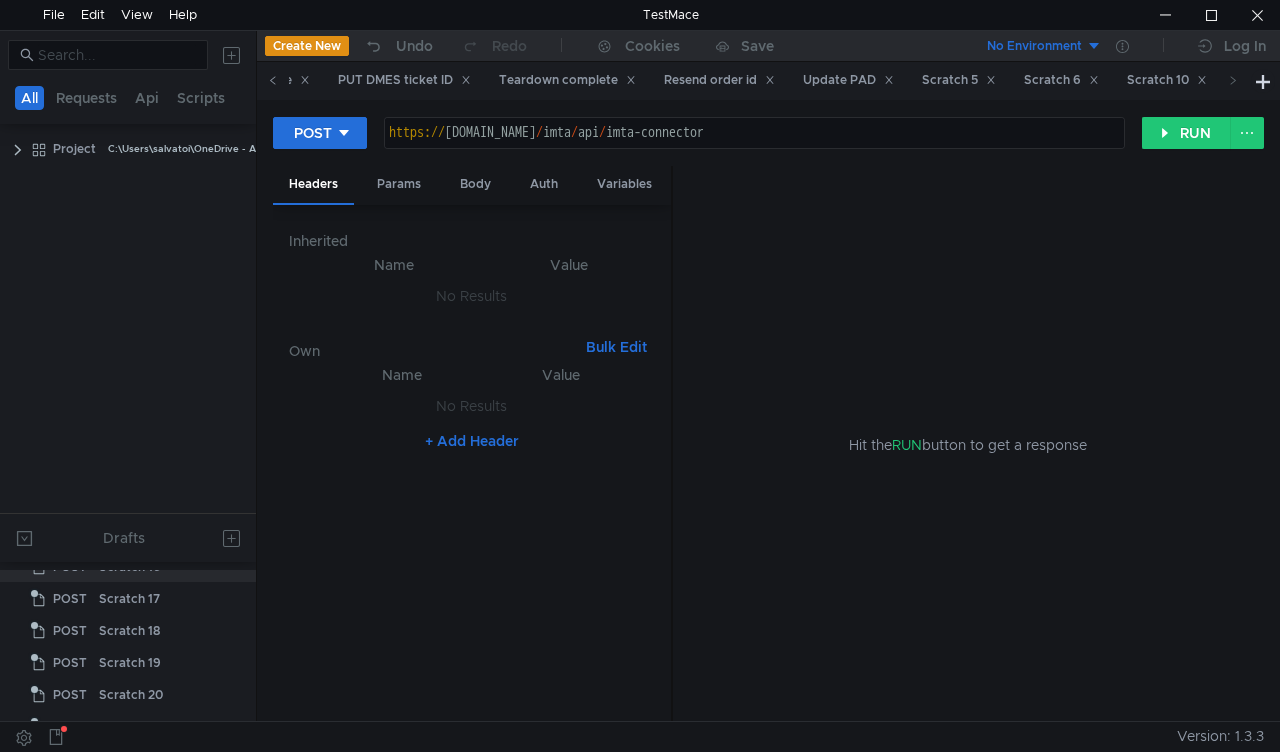 click 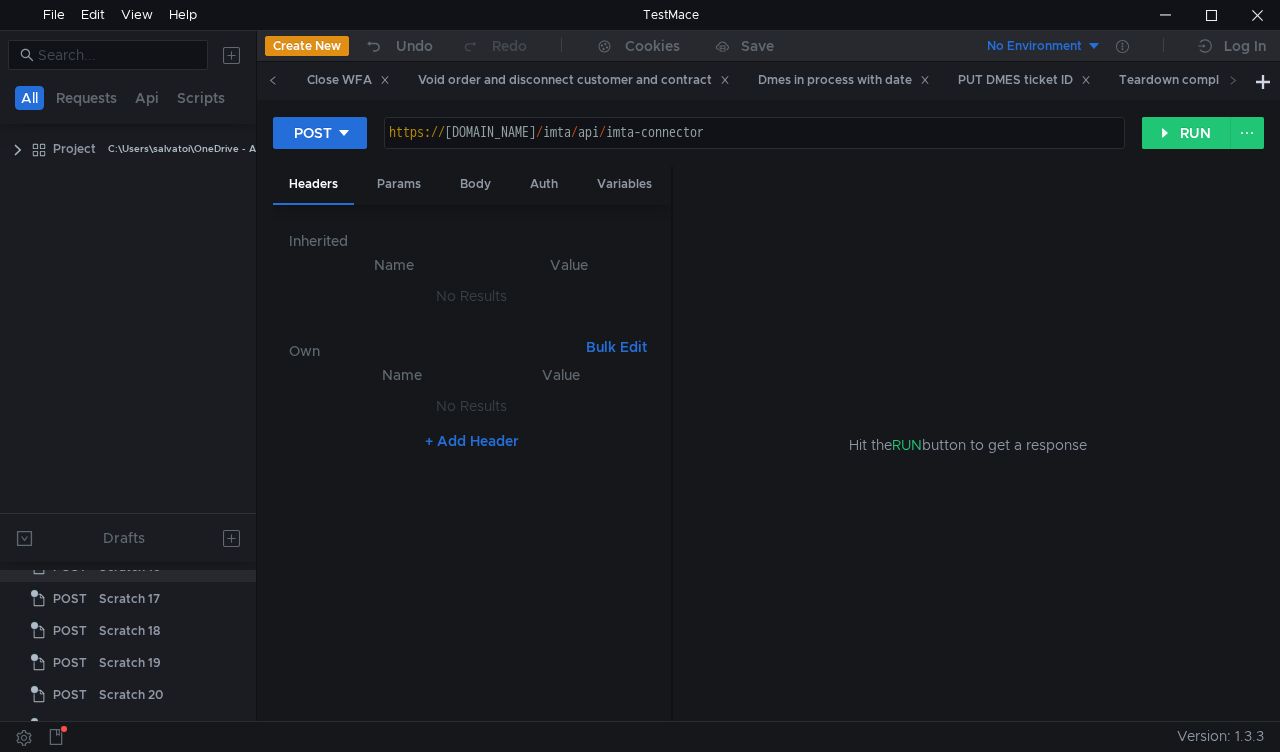 click 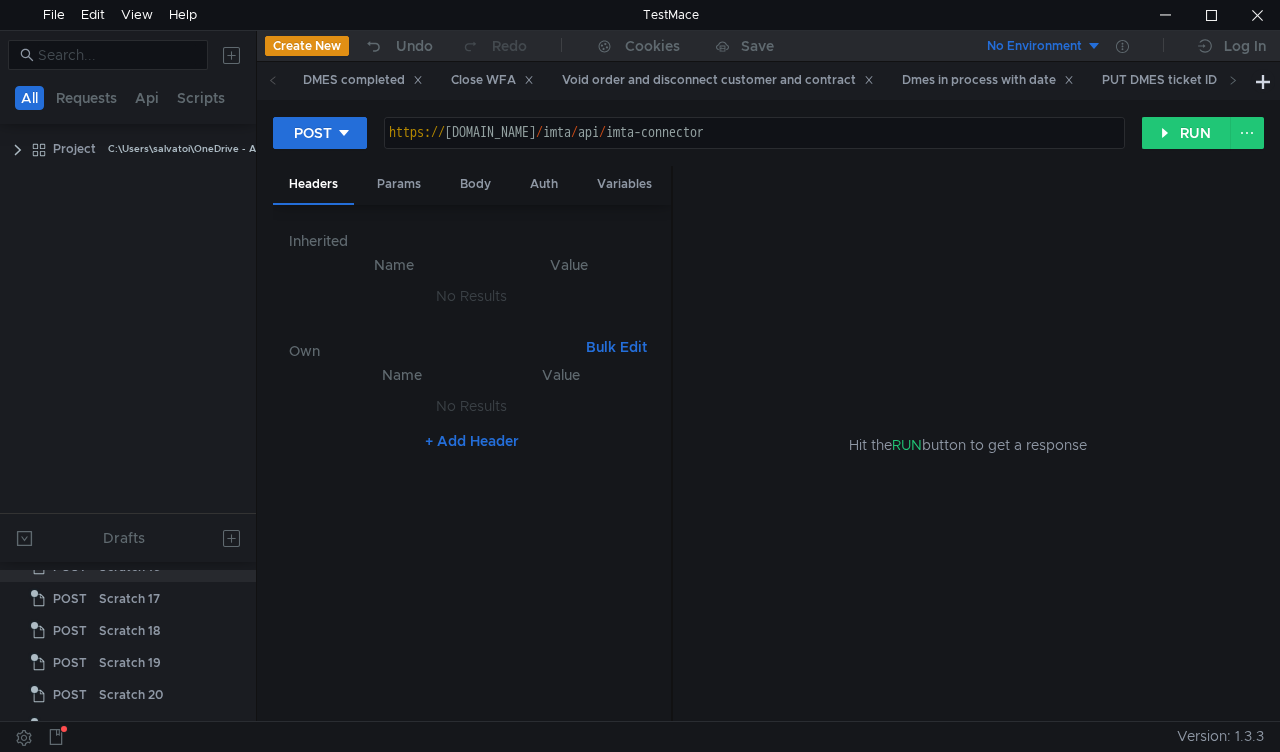 click 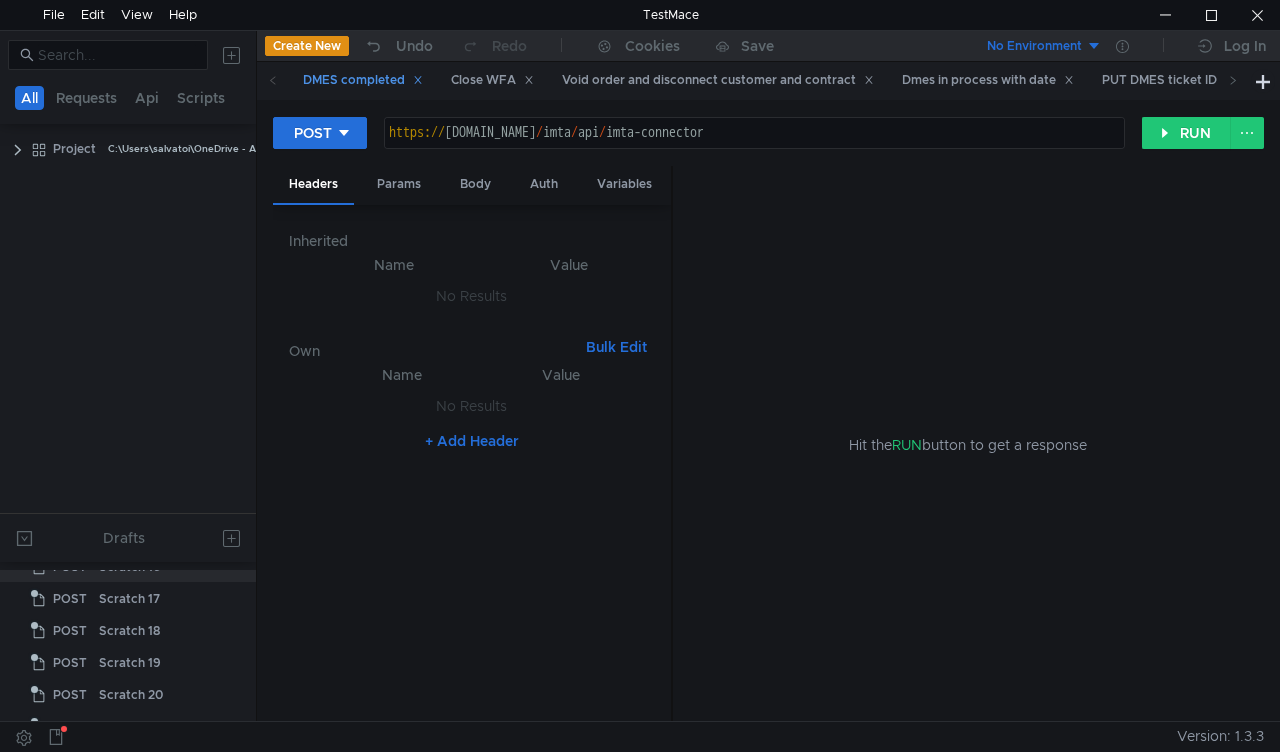 click on "DMES completed" at bounding box center [363, 80] 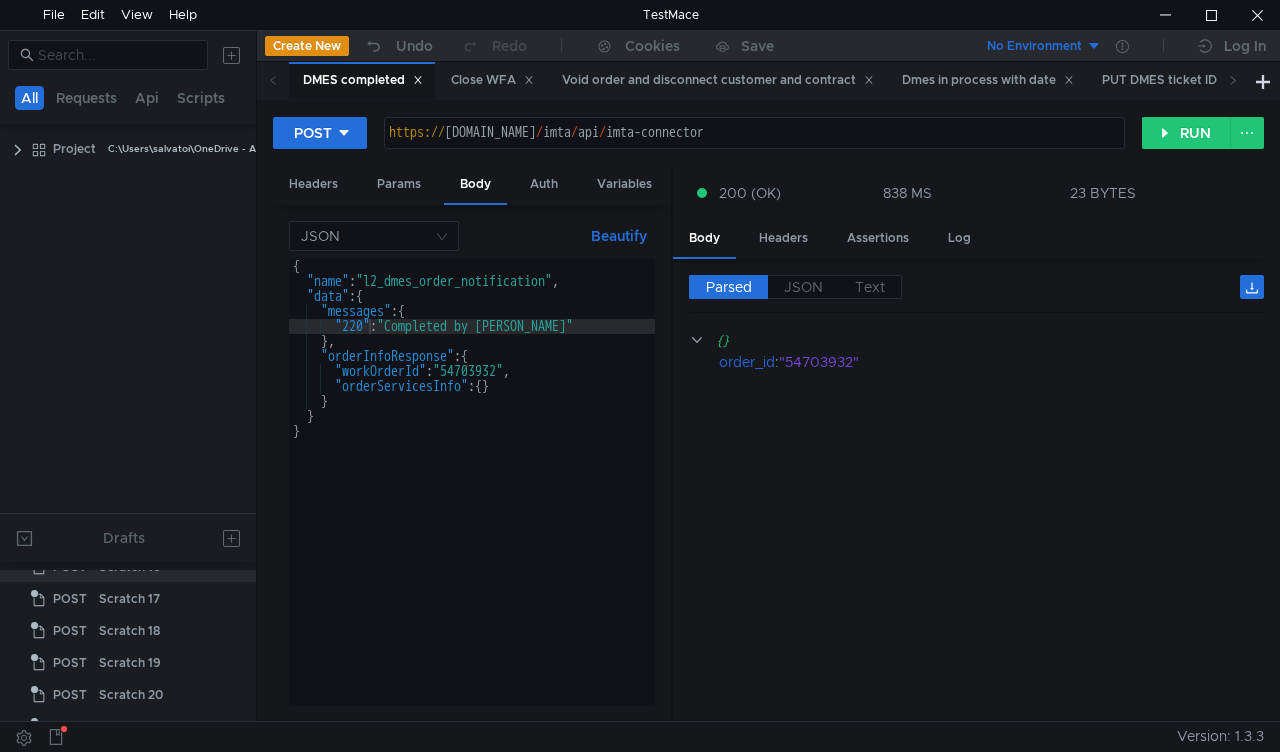 click on "{    "name" :  "l2_dmes_order_notification" ,    "data" :  {       "messages" :  {          "220" :  "Completed by Maxbill"       } ,       "orderInfoResponse" :  {          "workOrderId" :  "54703932" ,          "orderServicesInfo" :  { }       }    } }" at bounding box center [472, 497] 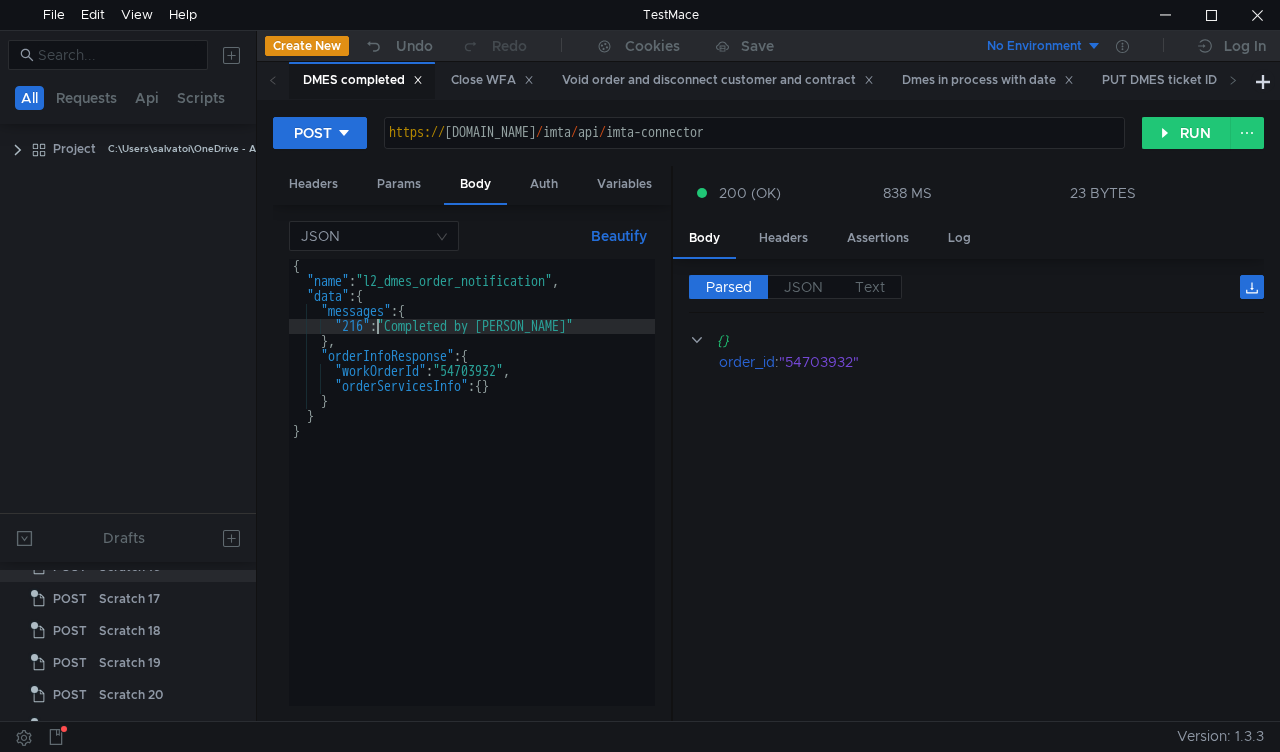 scroll, scrollTop: 0, scrollLeft: 5, axis: horizontal 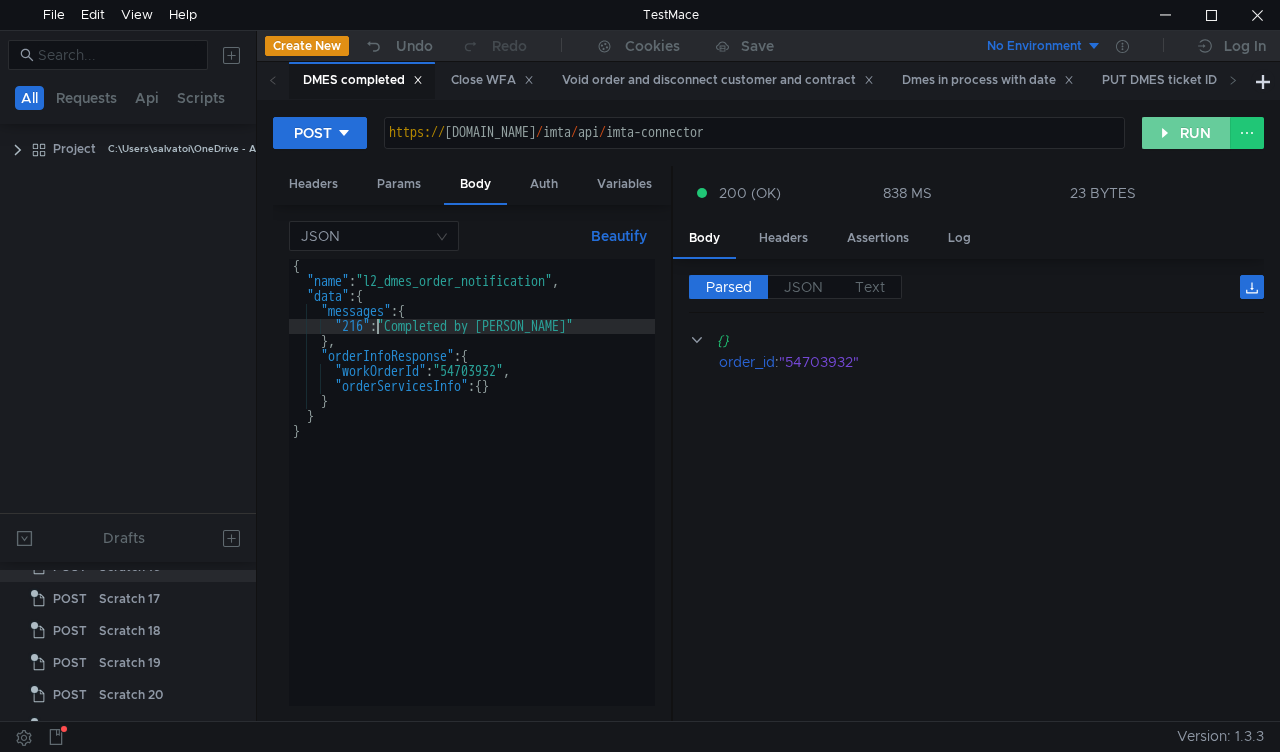 type on ""216": "Completed by Maxbill"" 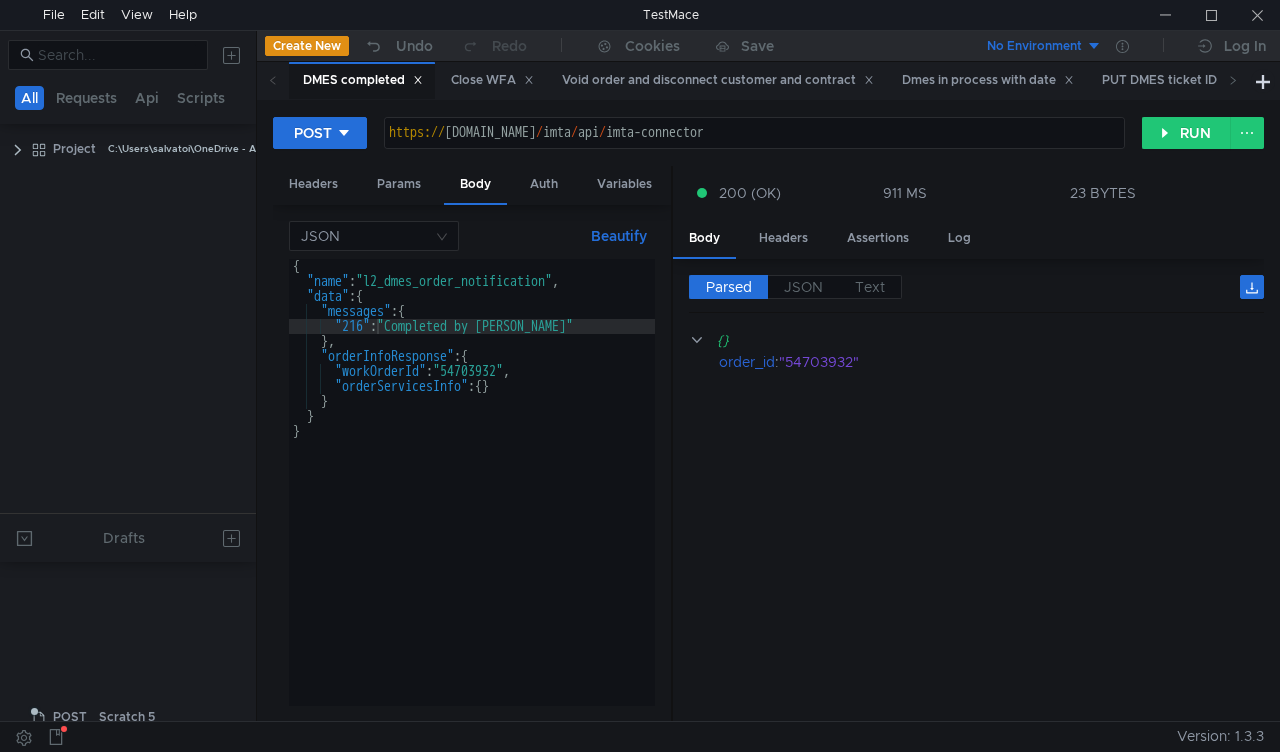scroll, scrollTop: 0, scrollLeft: 0, axis: both 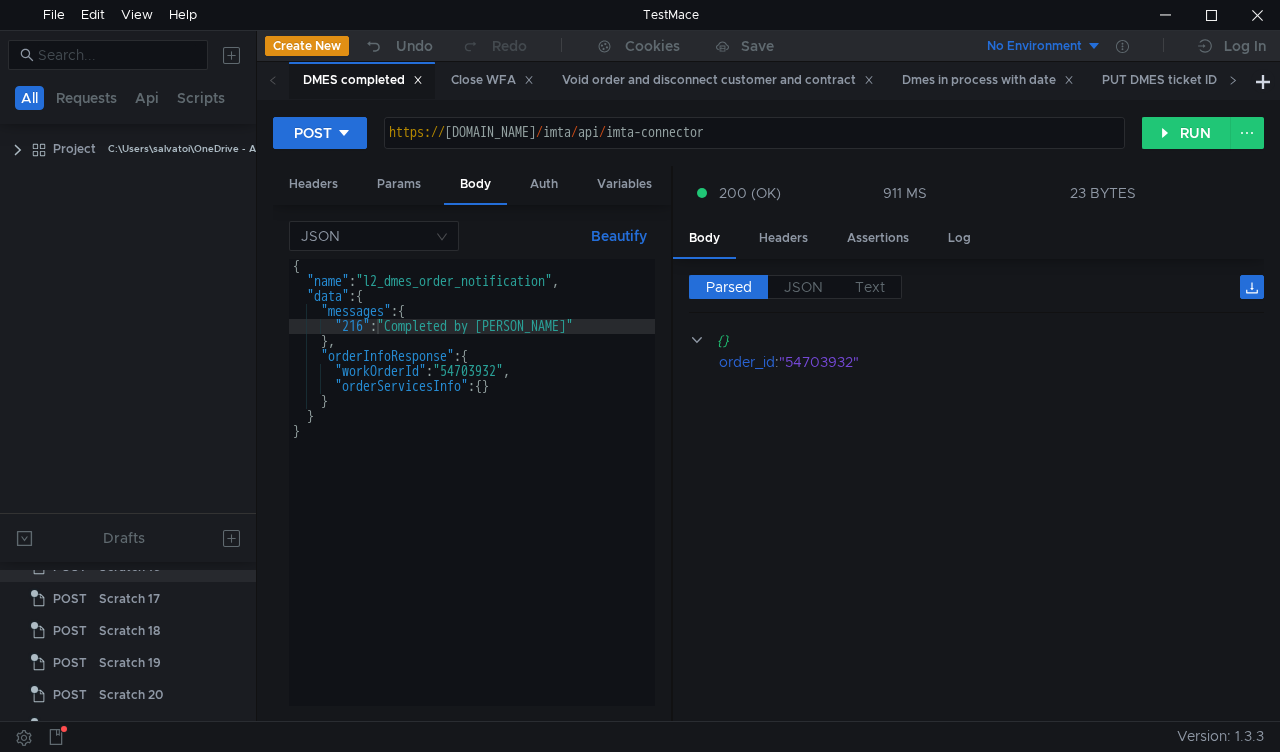 click 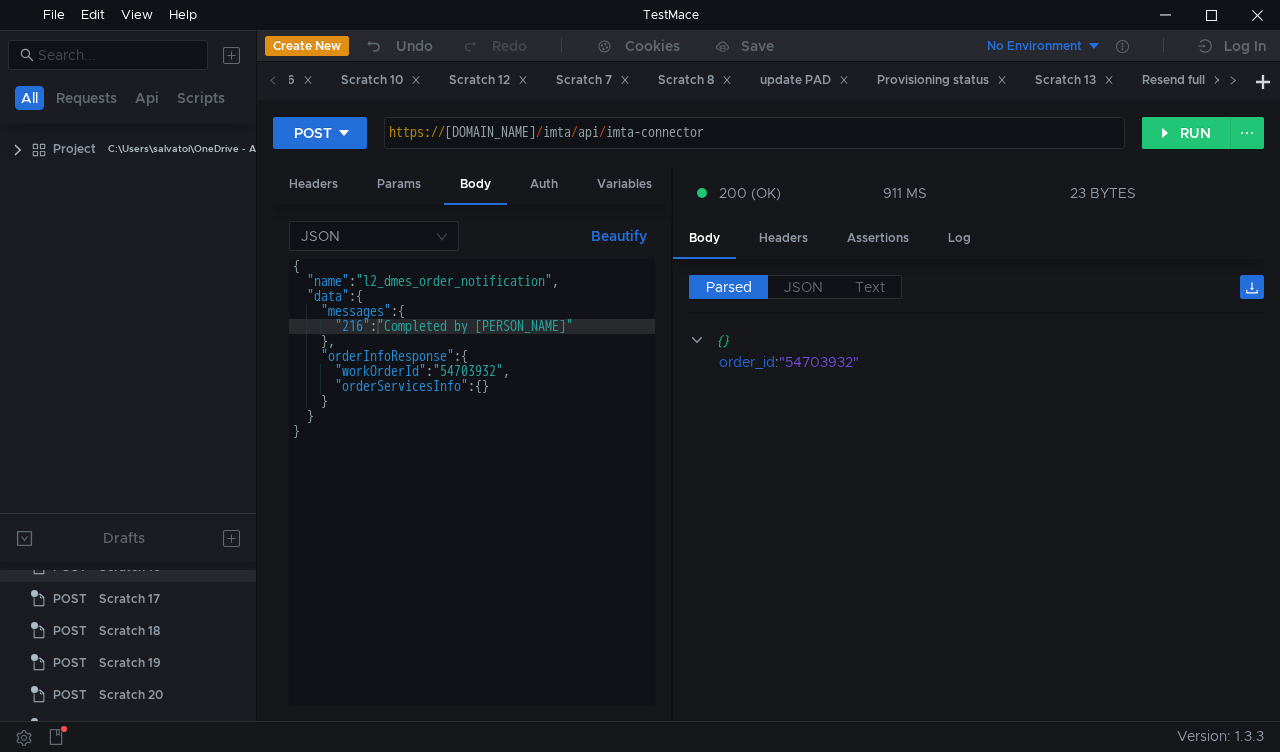 click 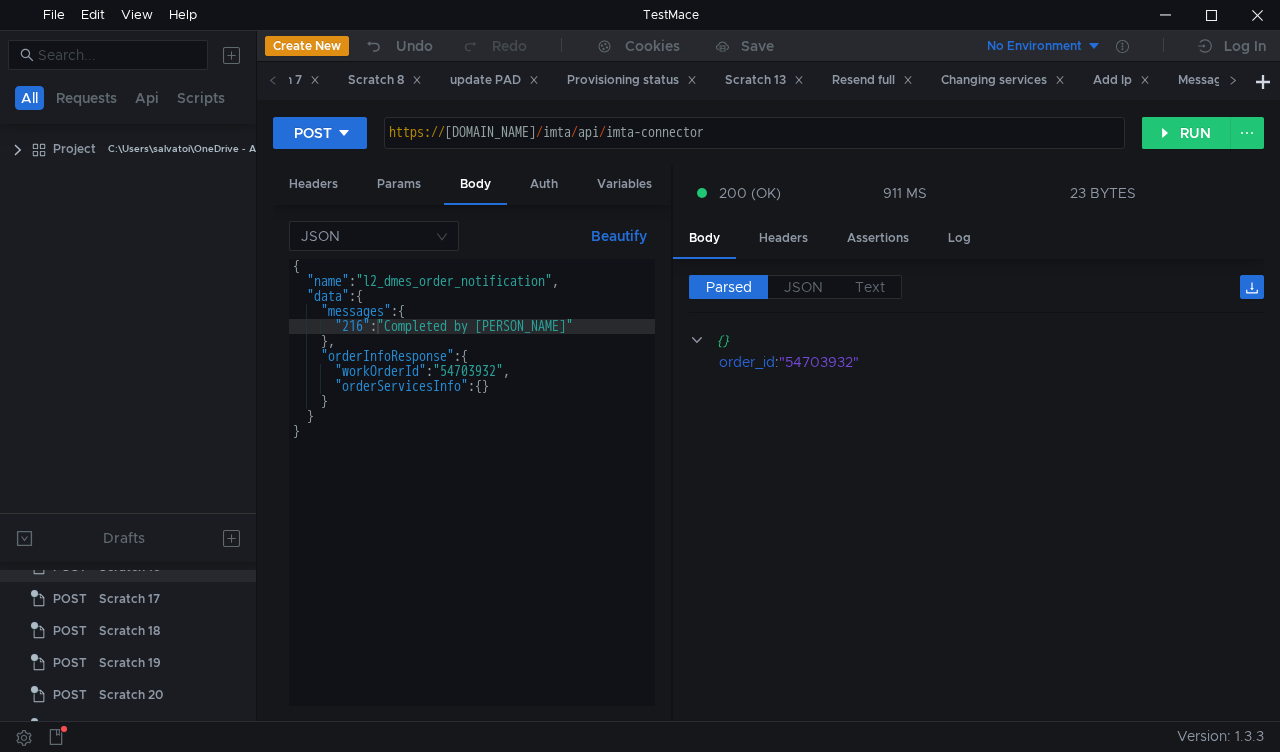 click 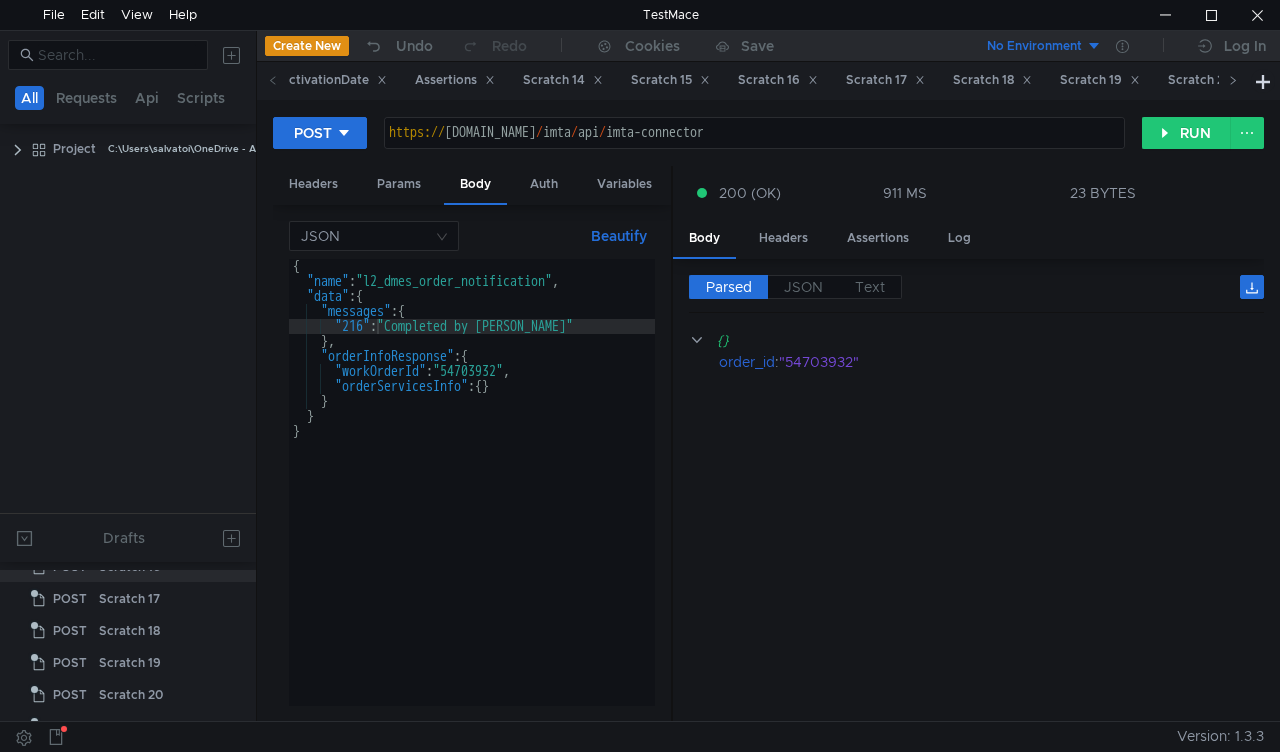 click at bounding box center [1233, 80] 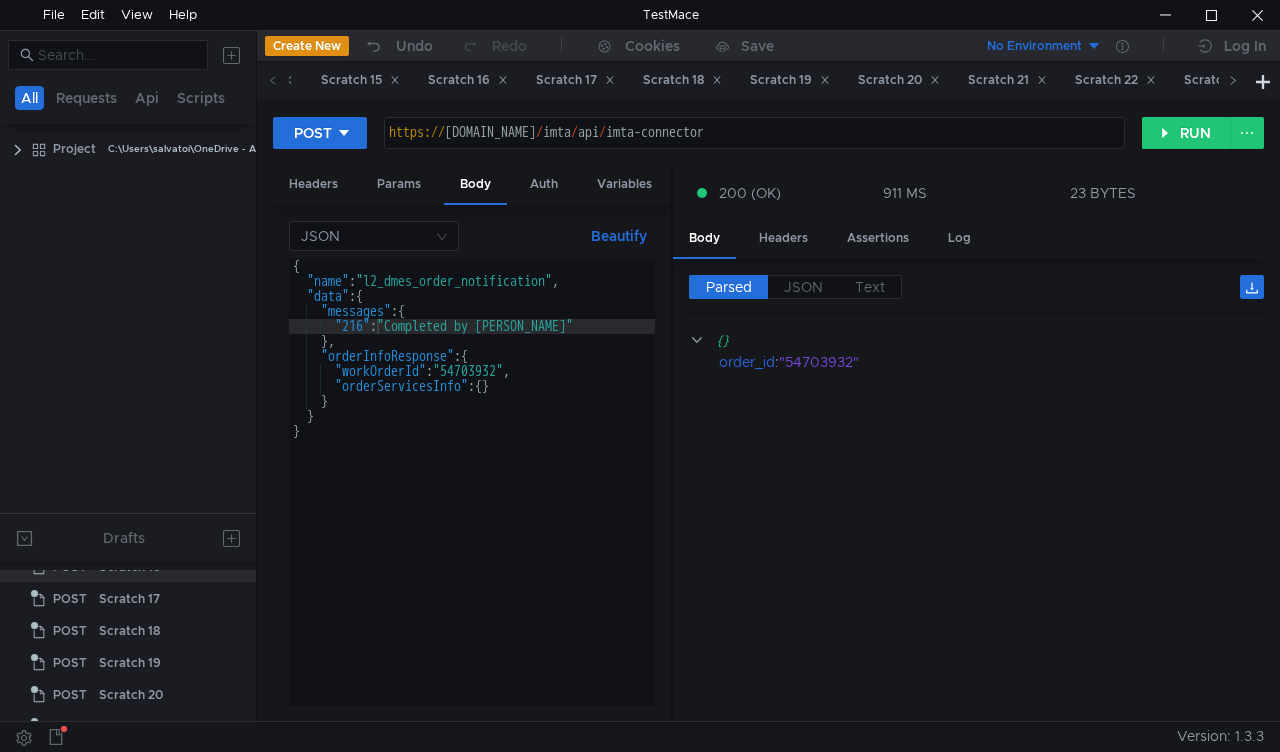 click 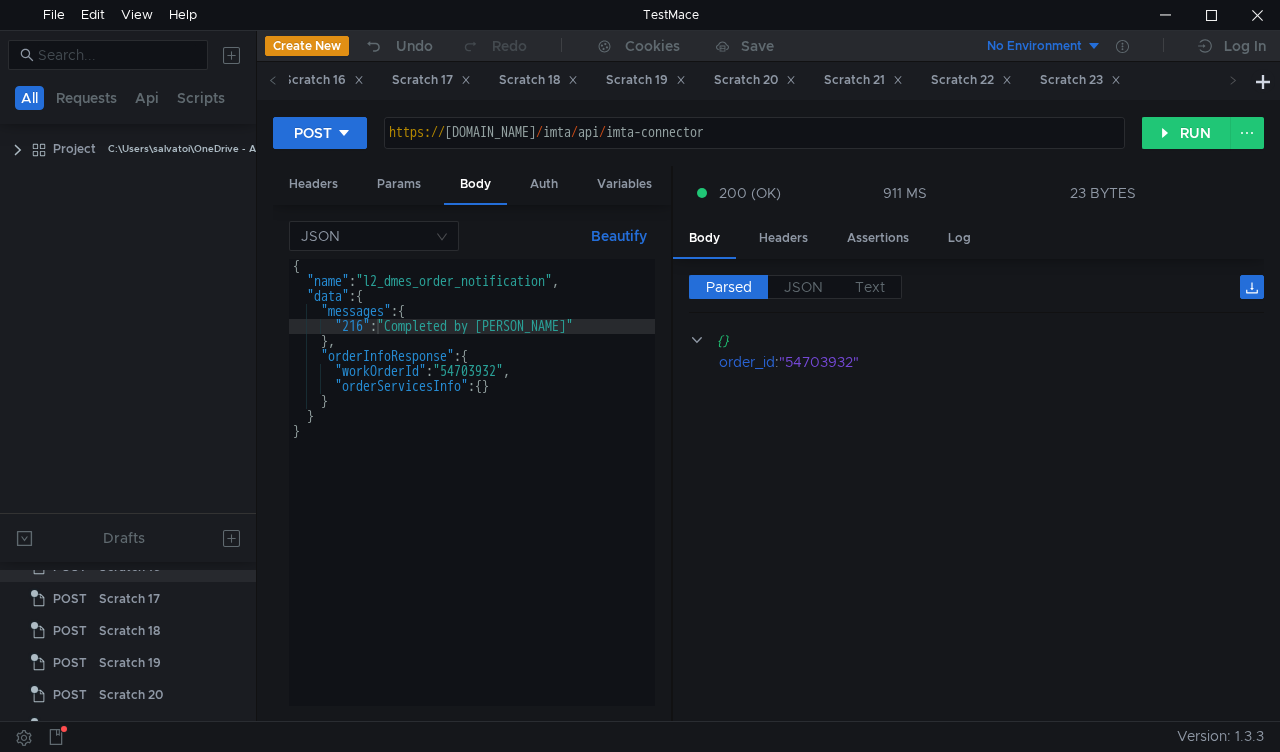 click 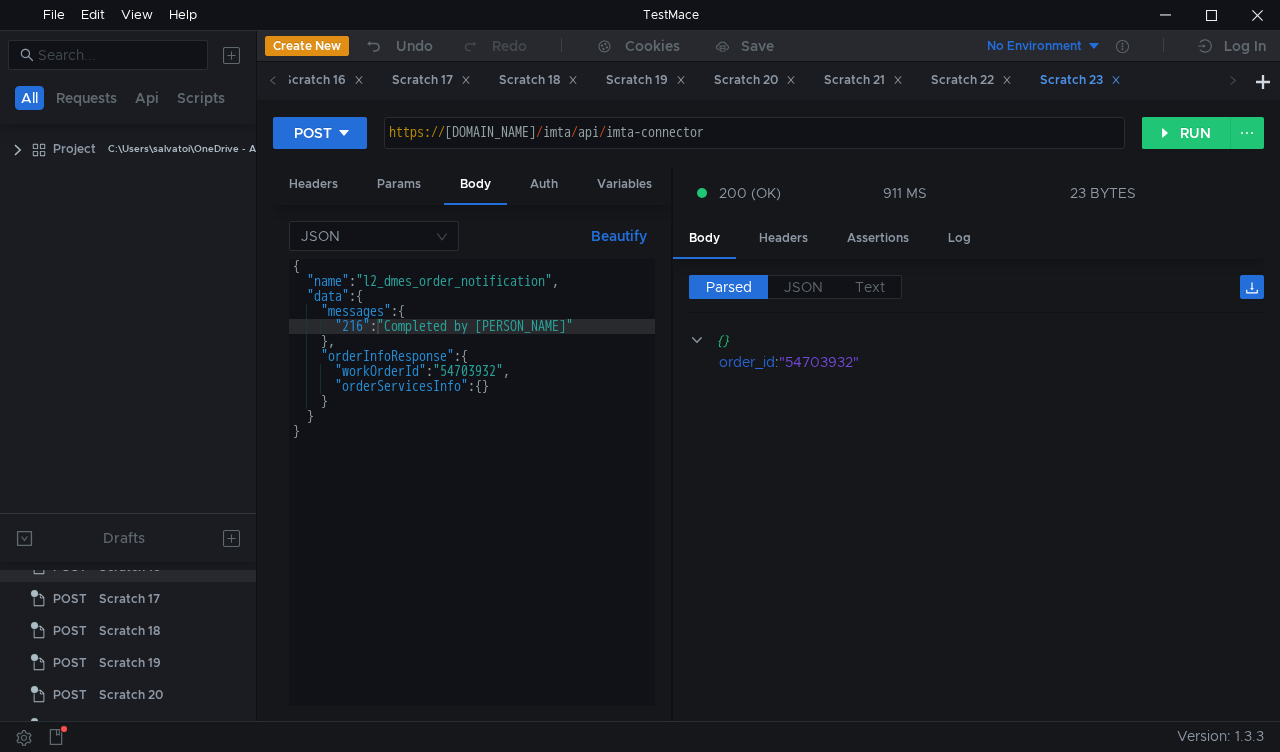 click on "Scratch 23" at bounding box center [1080, 80] 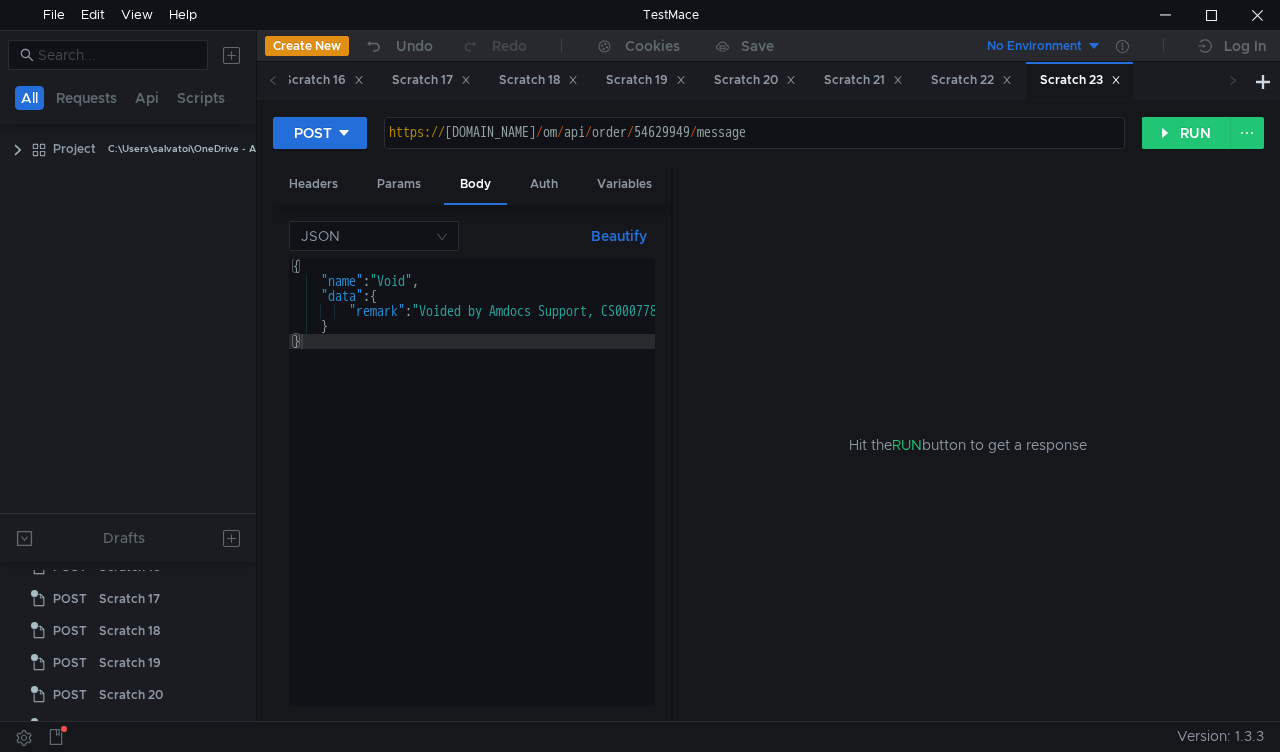 scroll, scrollTop: 725, scrollLeft: 0, axis: vertical 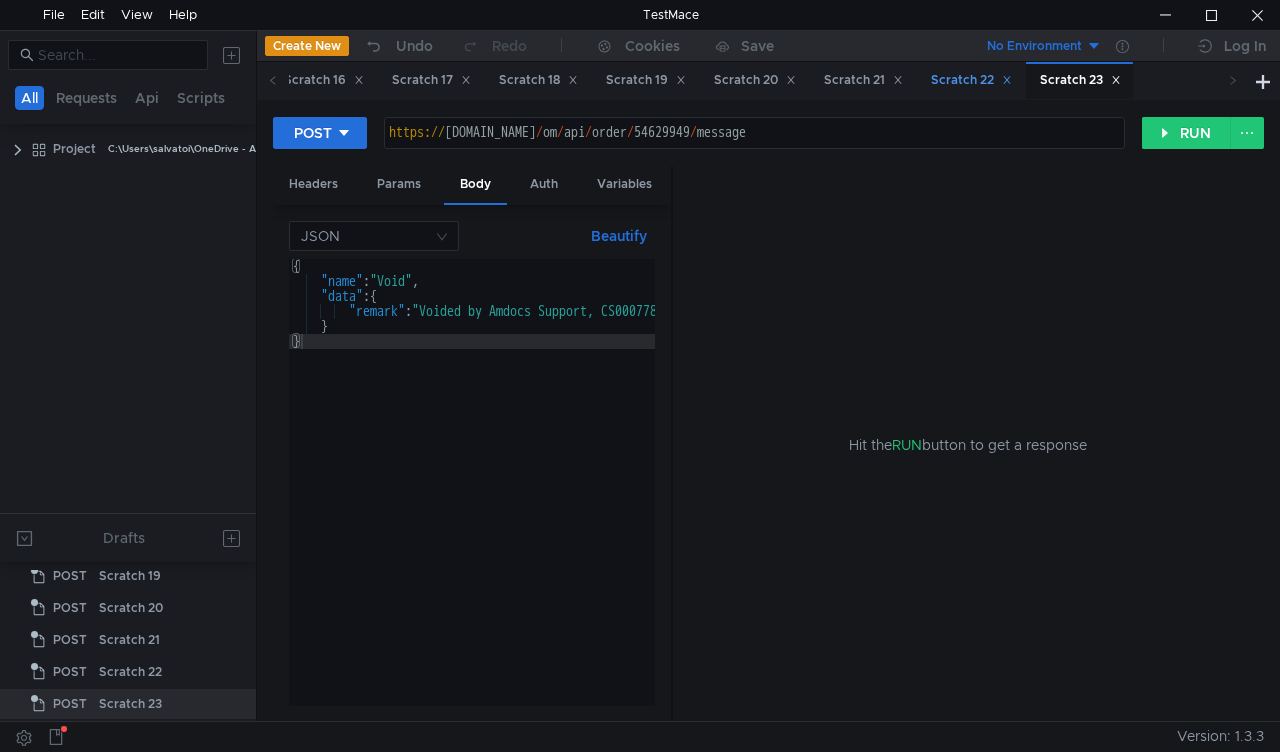 click on "Scratch 22" at bounding box center [971, 80] 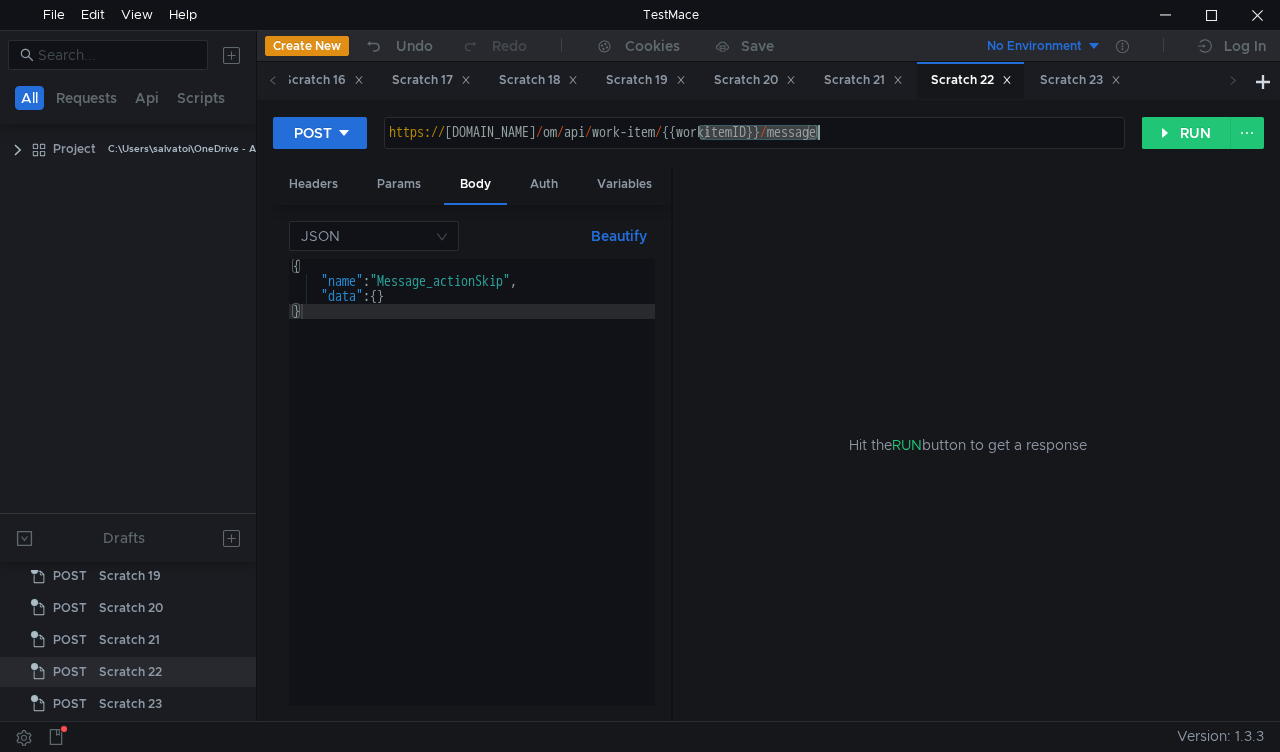 drag, startPoint x: 737, startPoint y: 134, endPoint x: 892, endPoint y: 170, distance: 159.12573 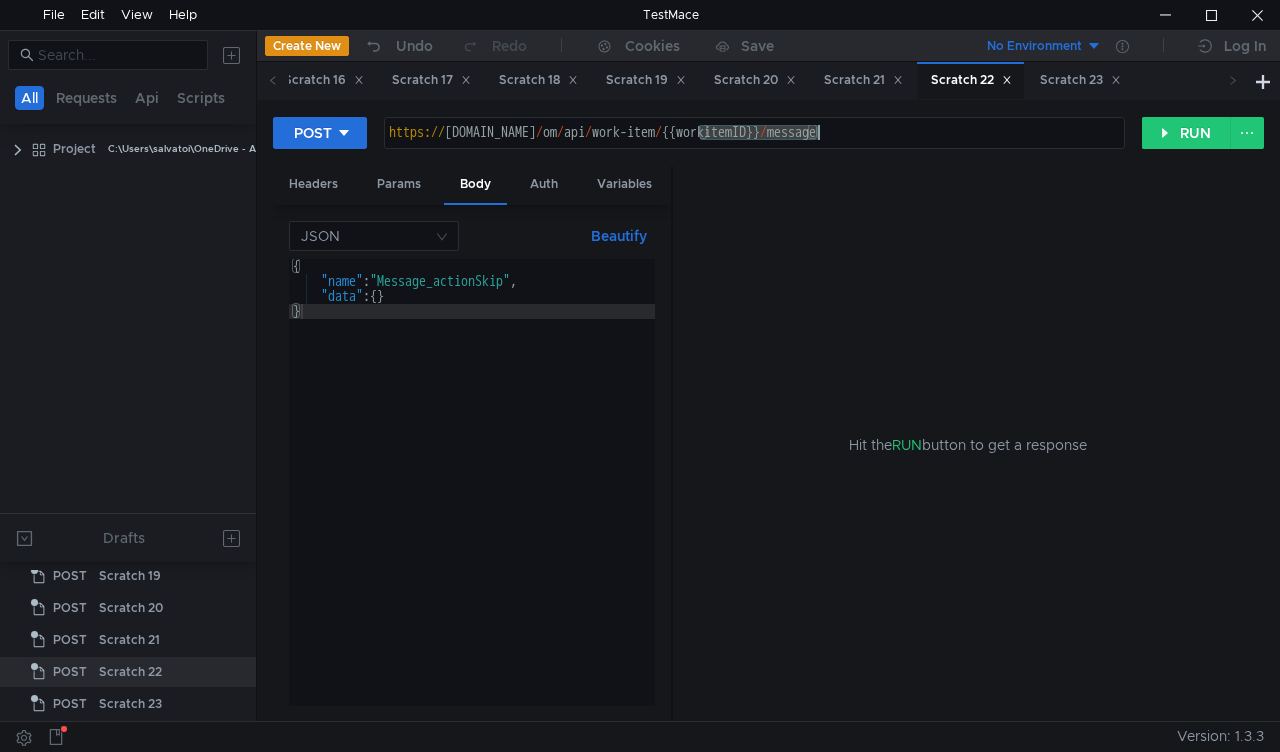 paste on "2036033" 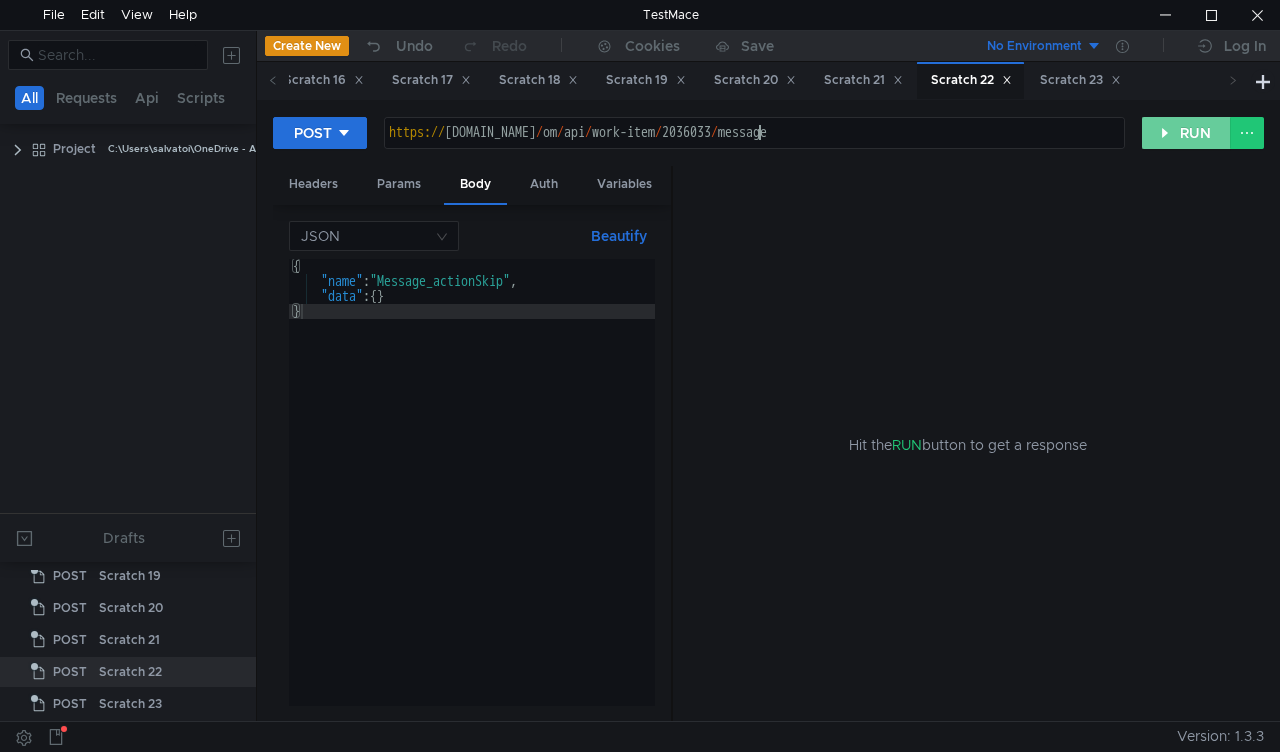 click on "RUN" 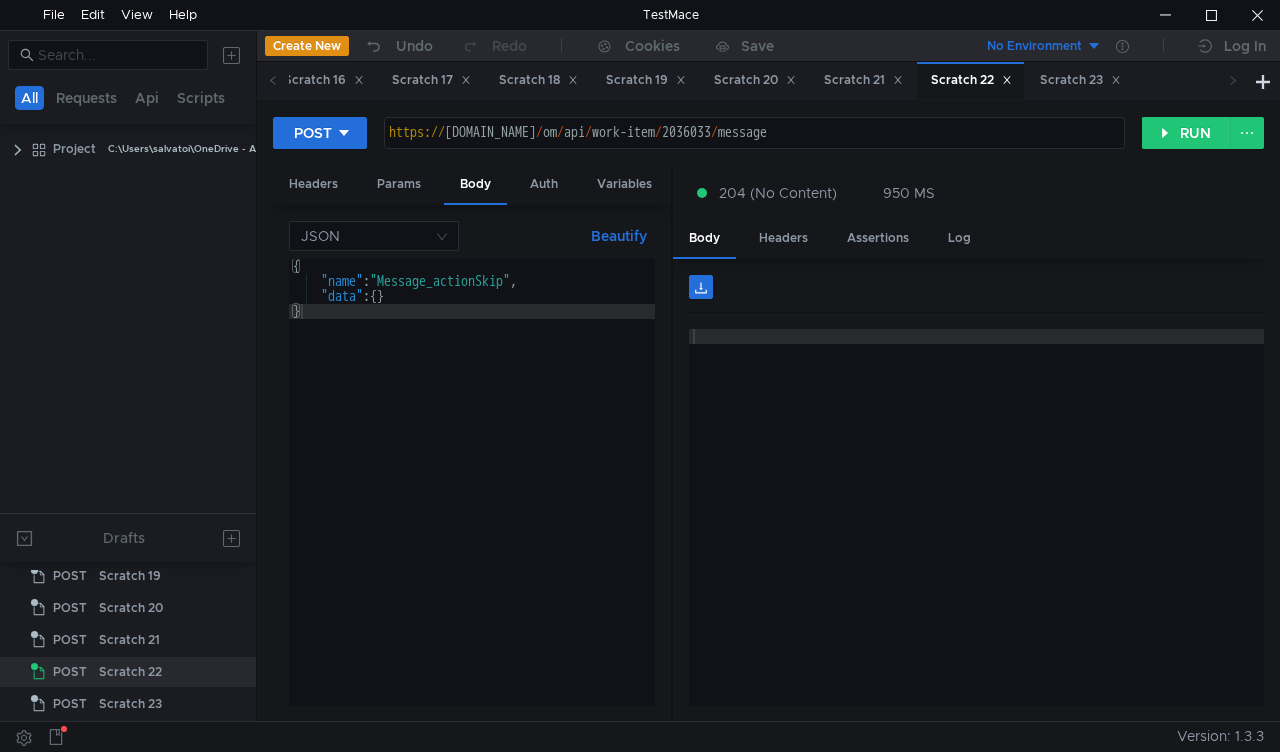 click 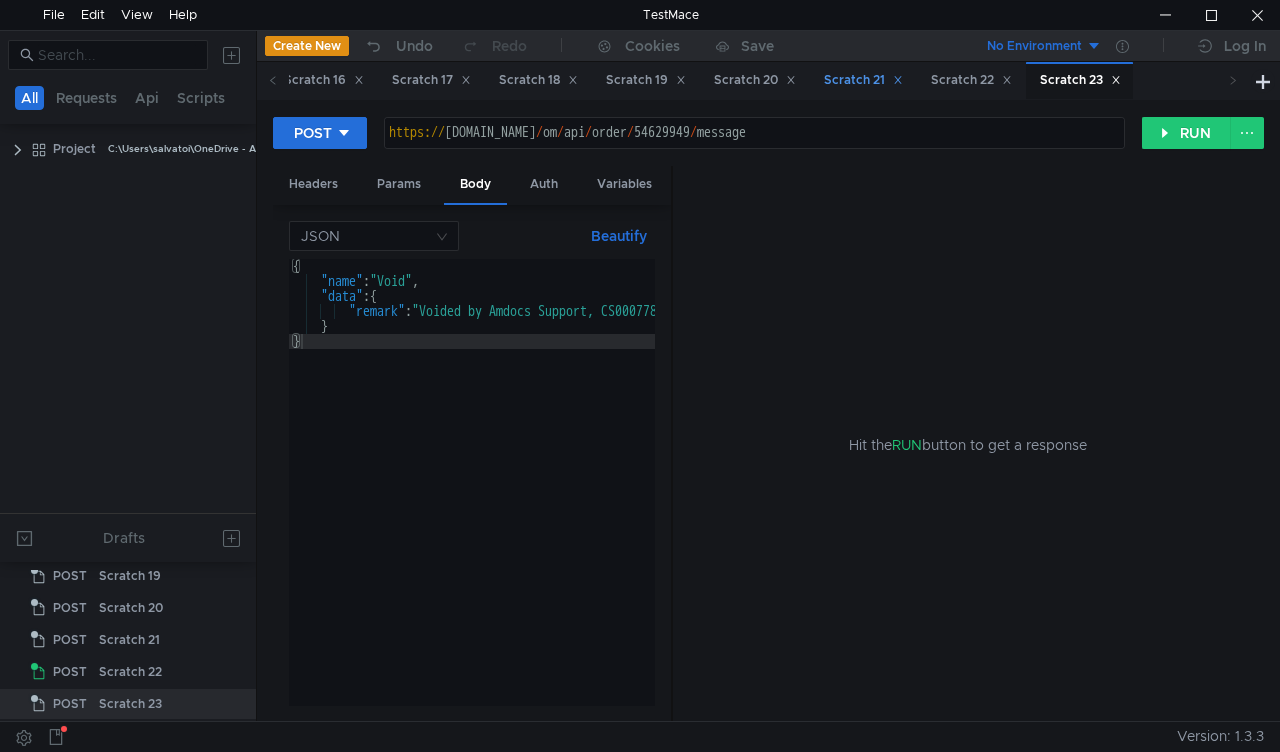 click on "Scratch 21" at bounding box center (863, 80) 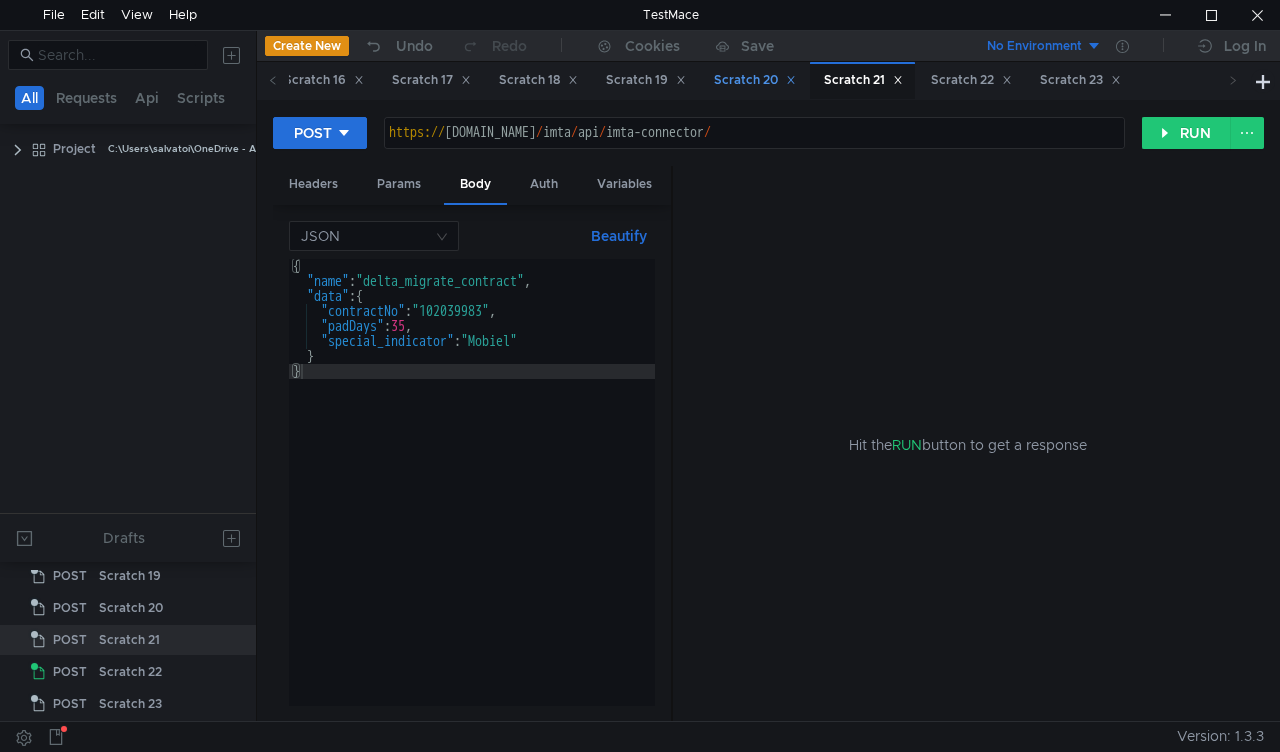 click on "Scratch 20" at bounding box center [755, 80] 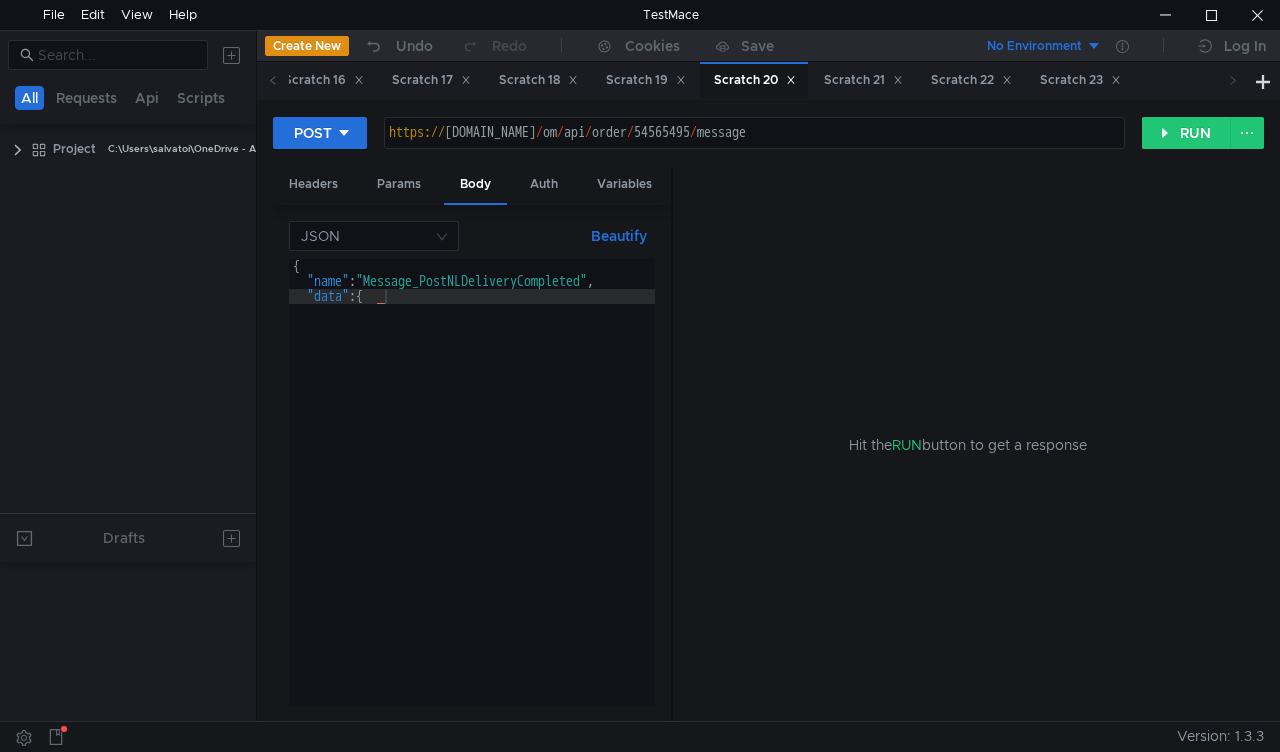 scroll, scrollTop: 0, scrollLeft: 0, axis: both 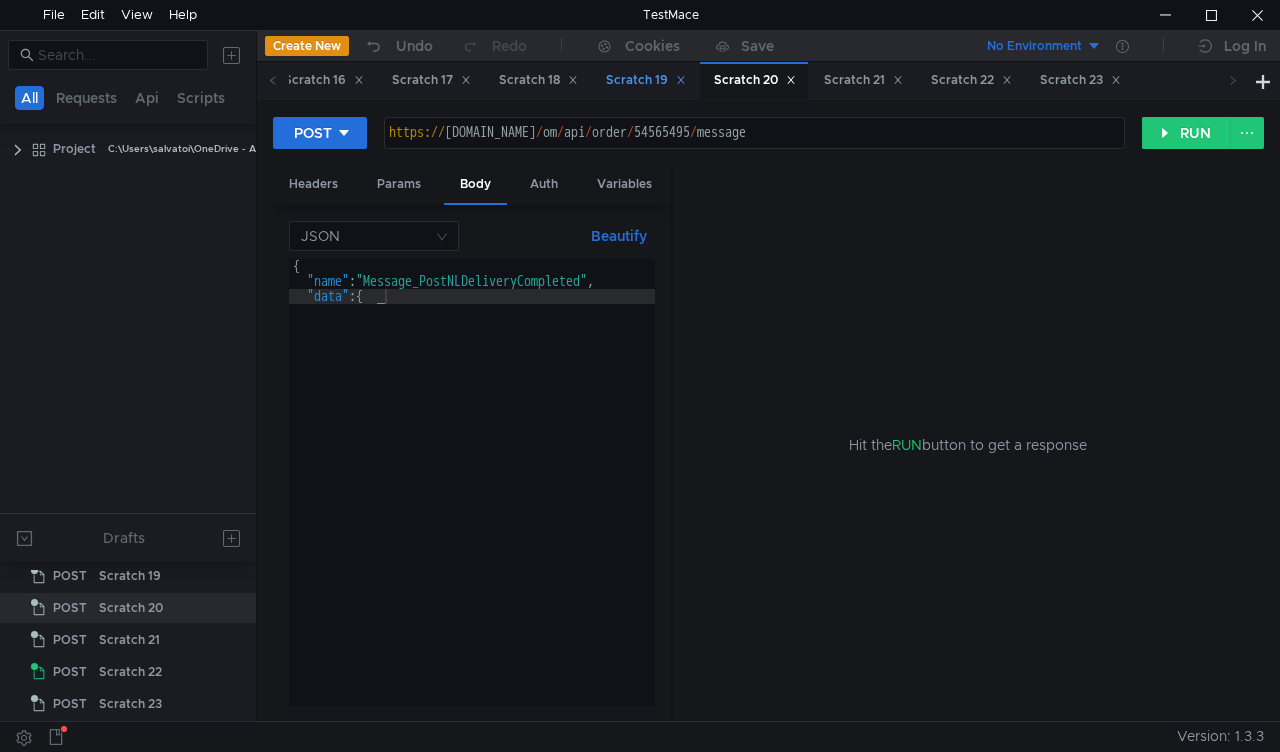 click on "Scratch 19" at bounding box center (646, 80) 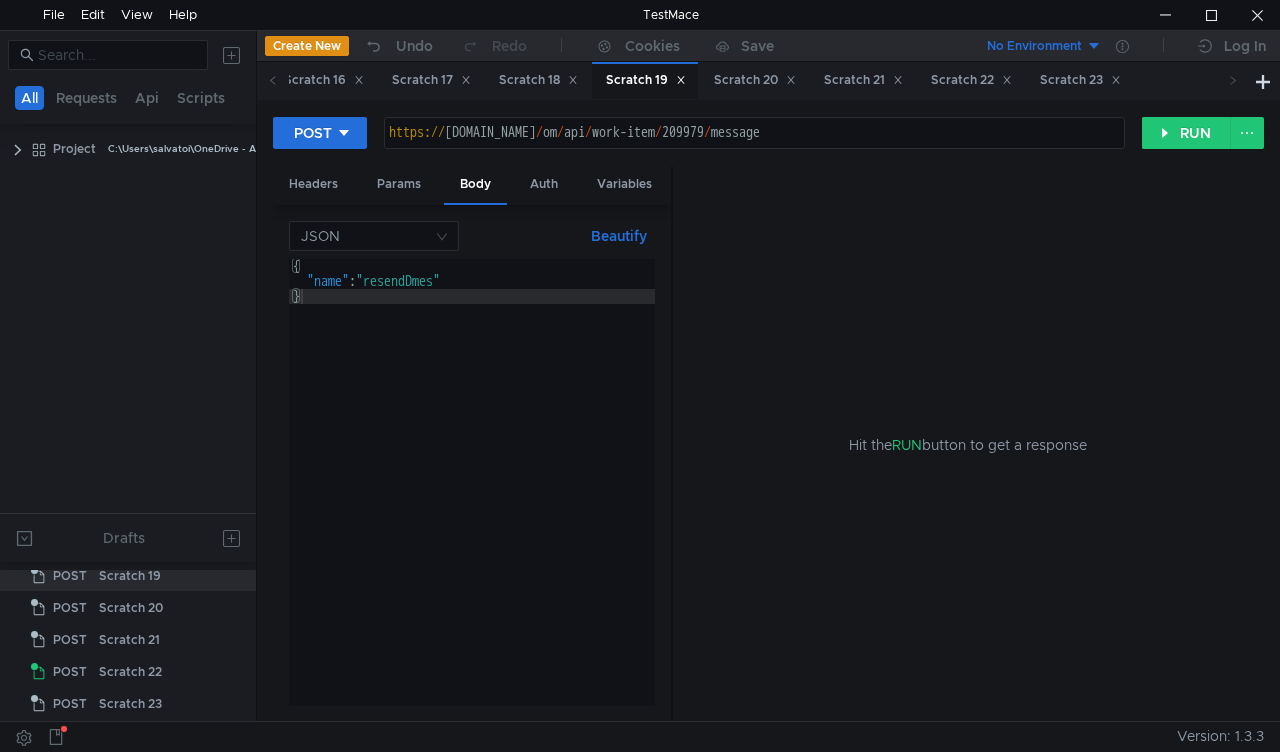 scroll, scrollTop: 630, scrollLeft: 0, axis: vertical 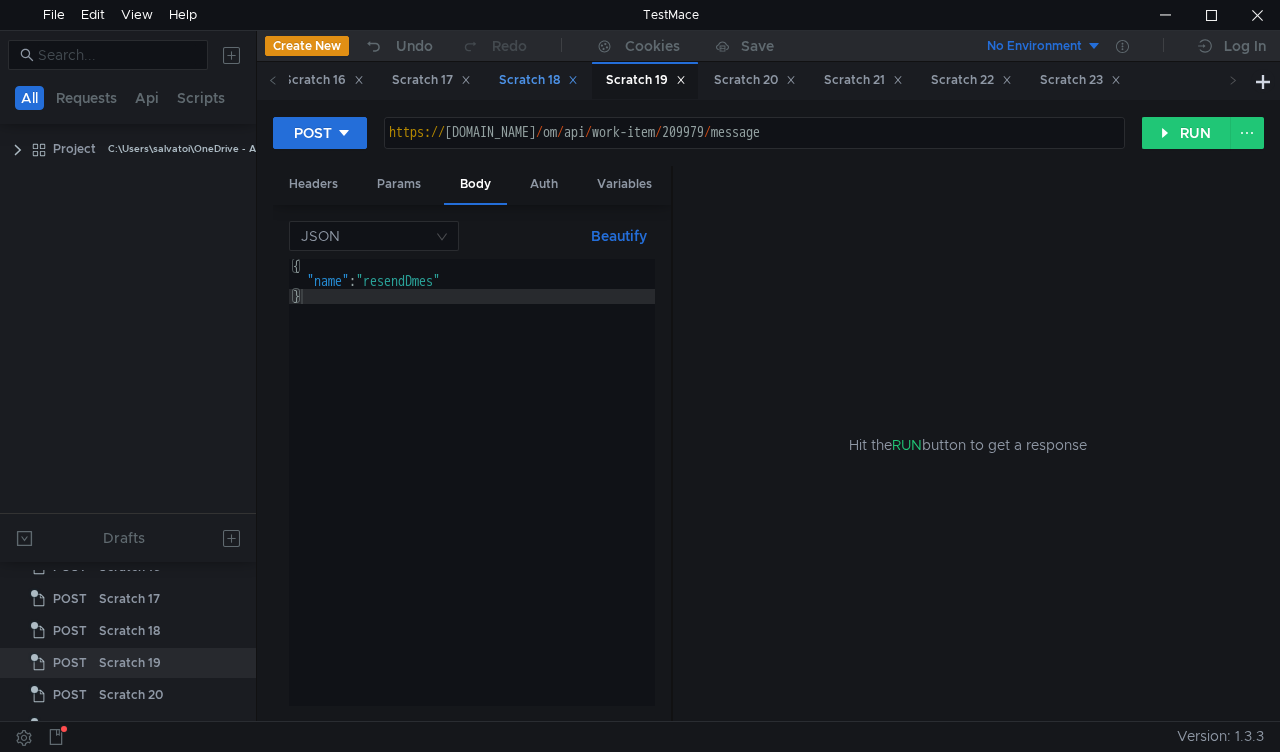 click on "Scratch 18" at bounding box center [538, 80] 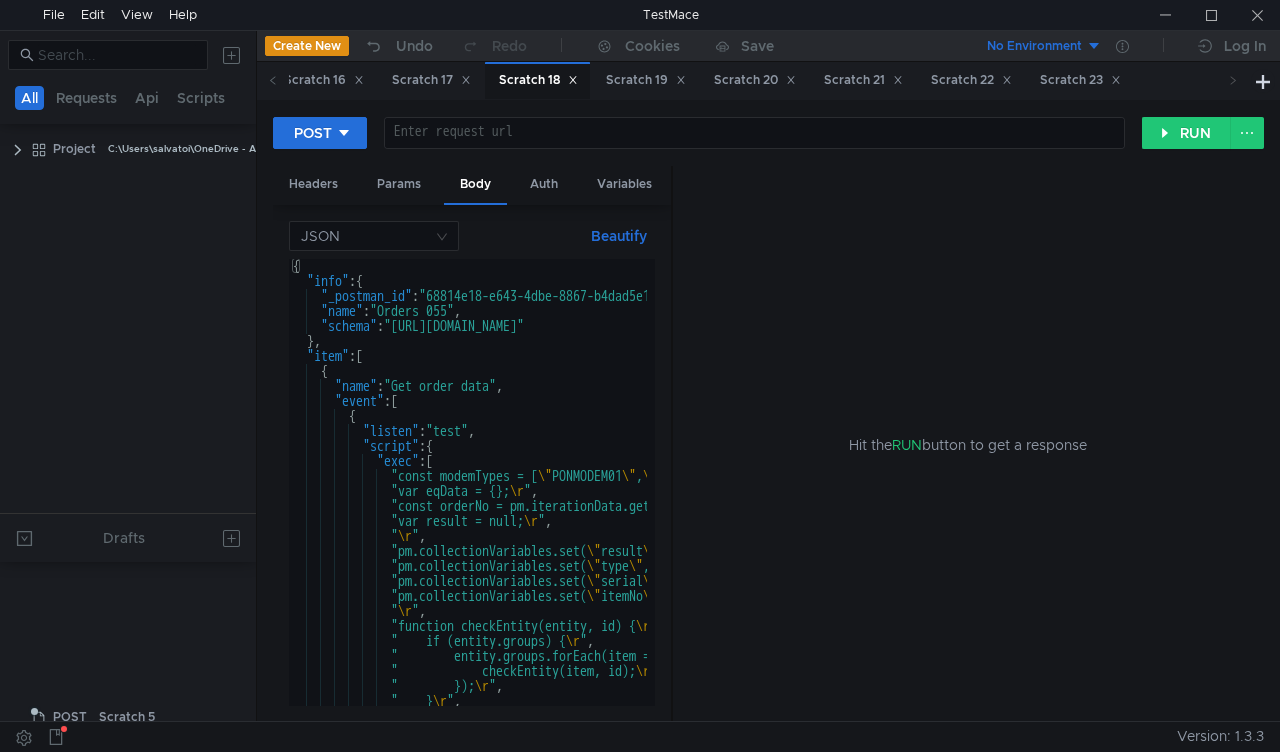 scroll, scrollTop: 0, scrollLeft: 0, axis: both 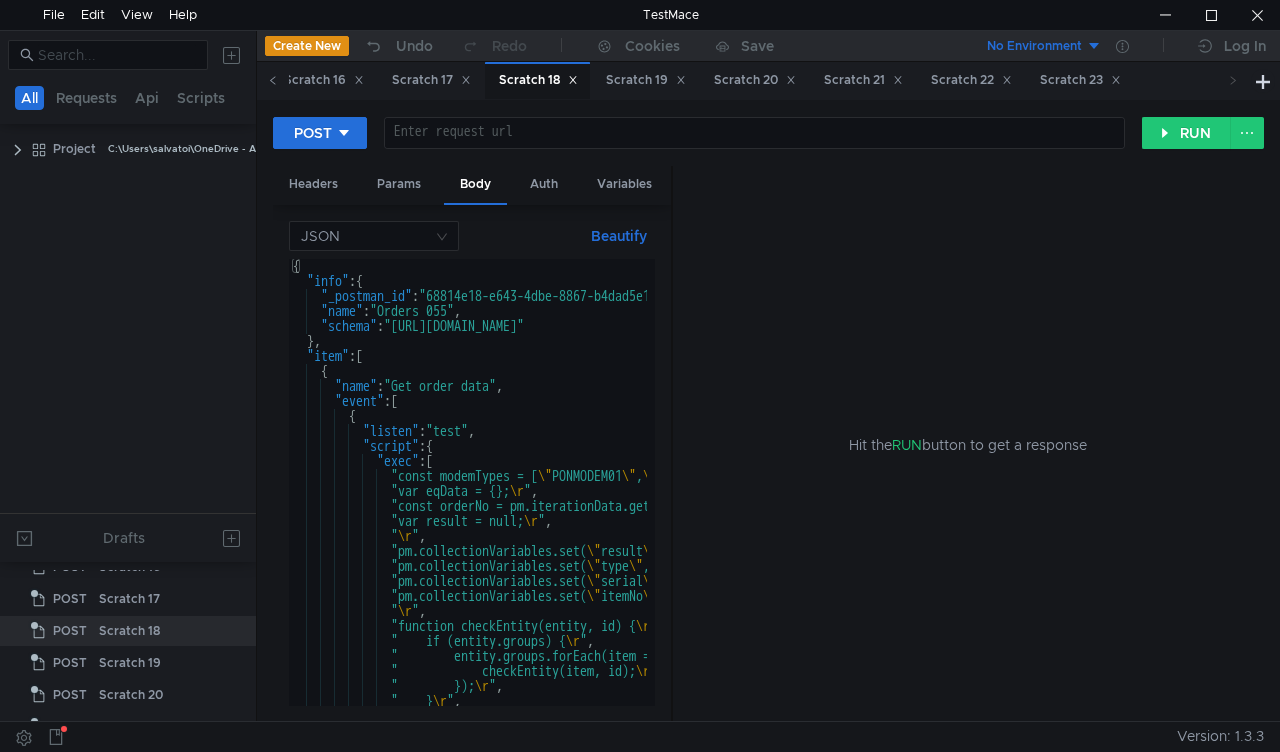 click 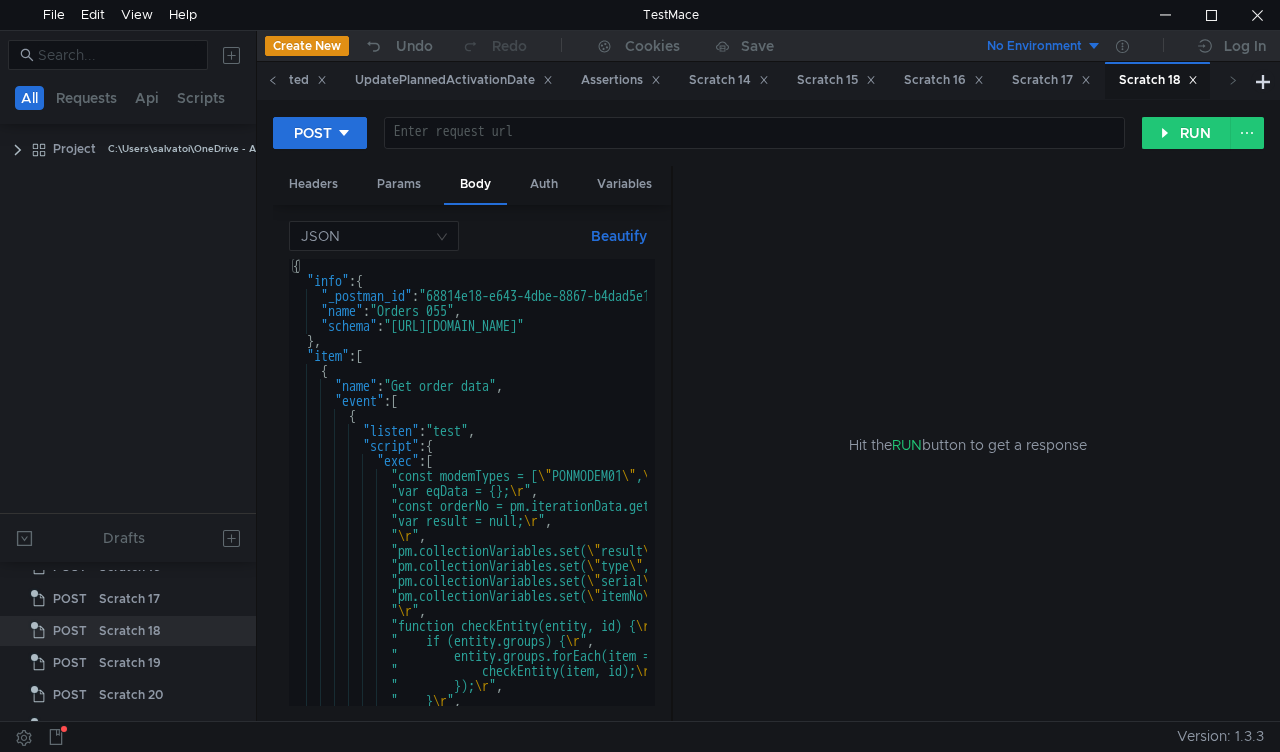 click 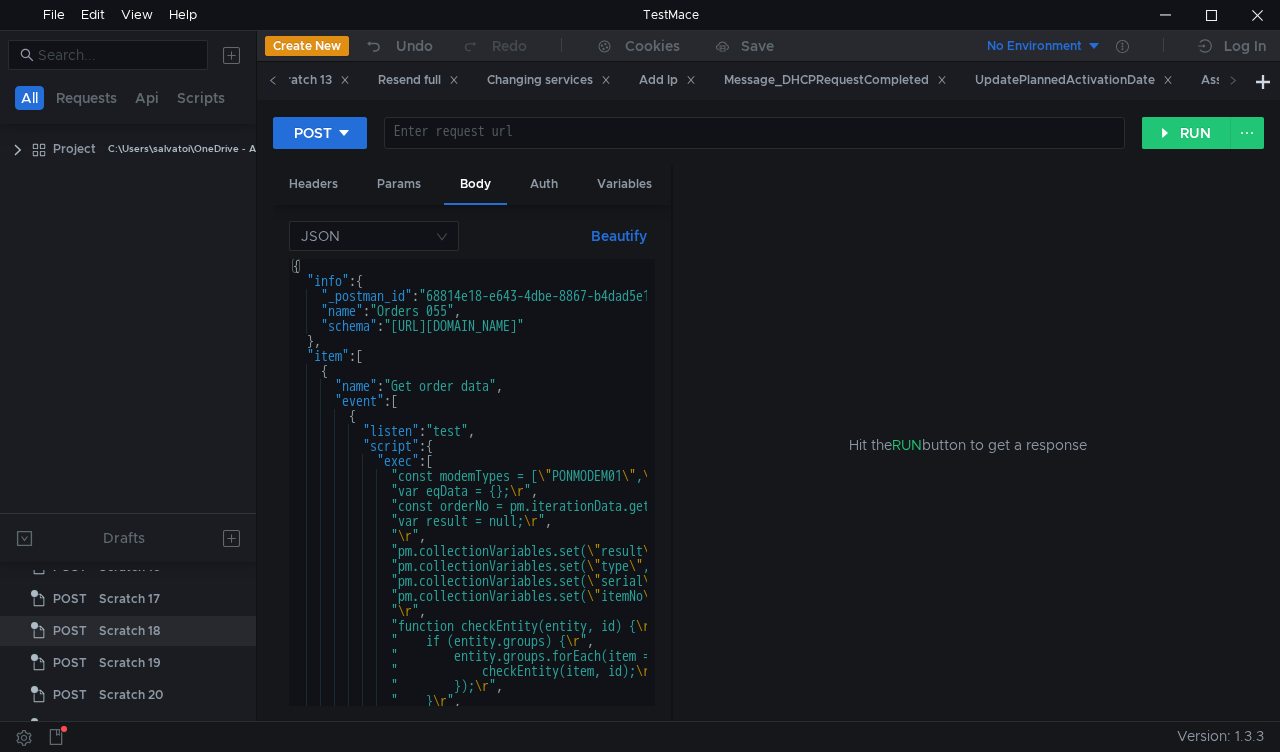 click 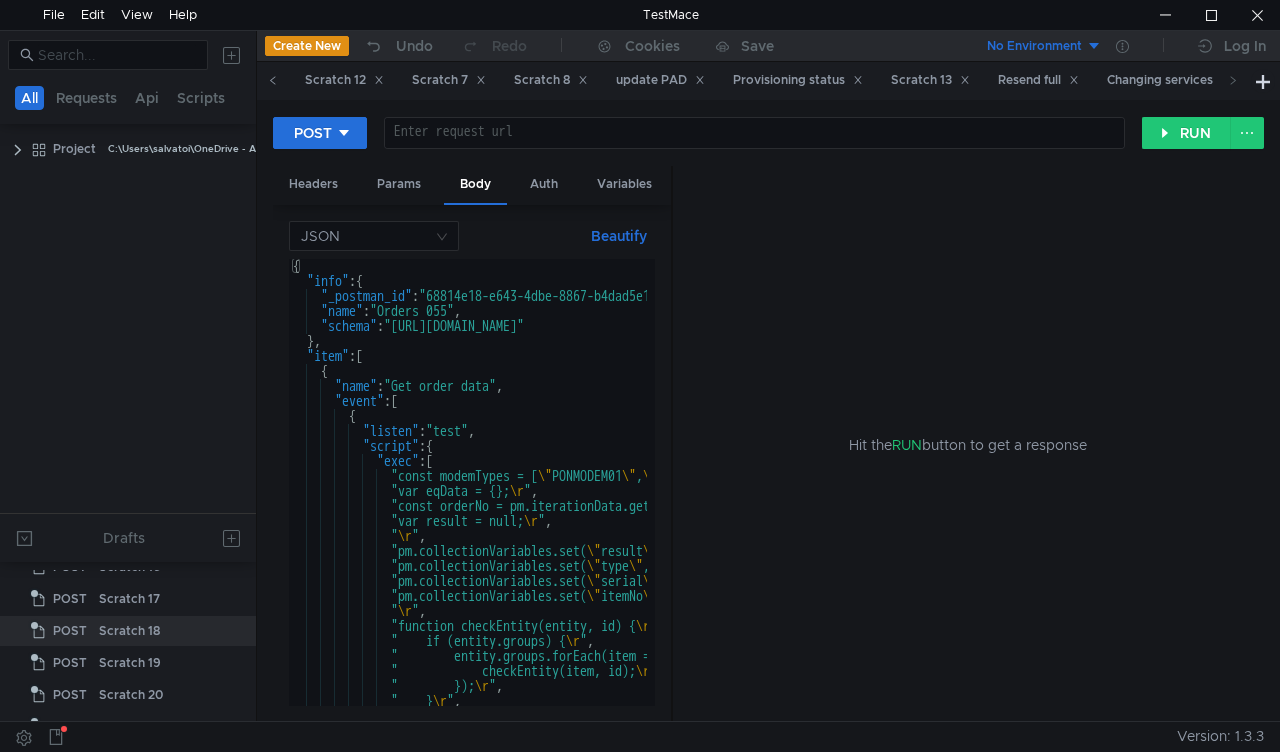 click 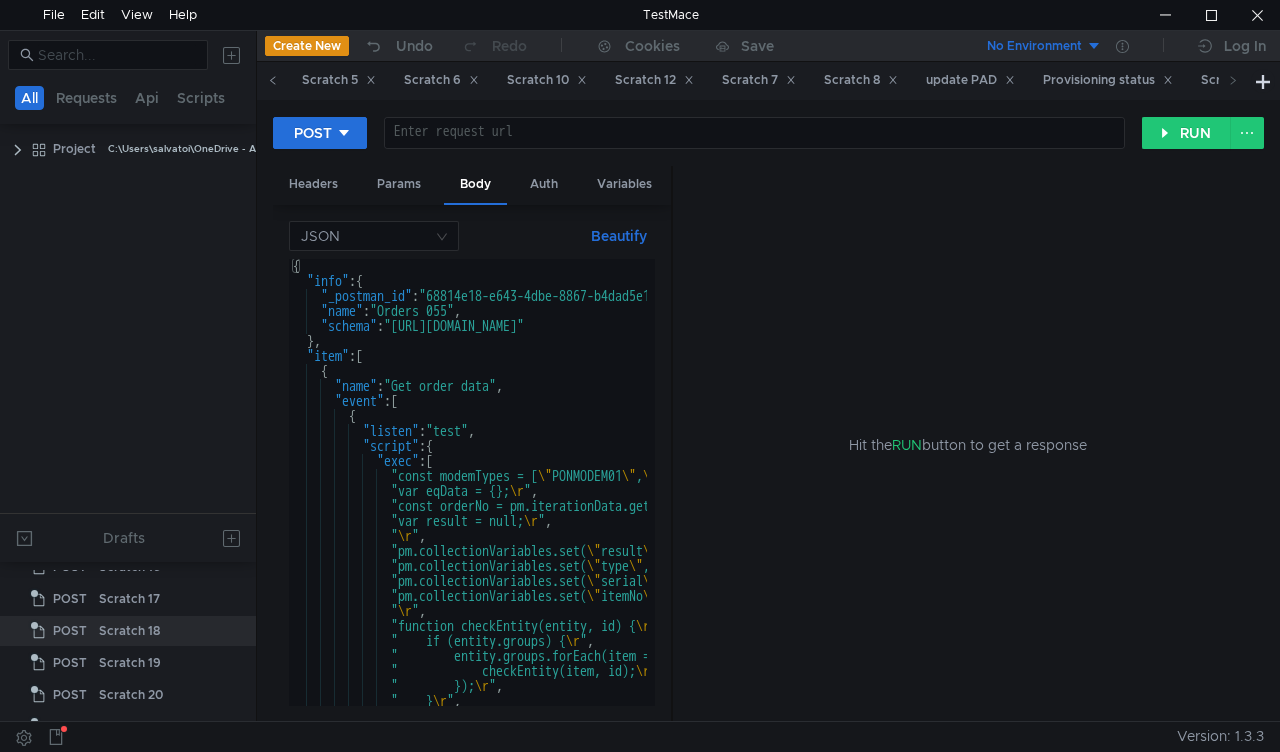 click 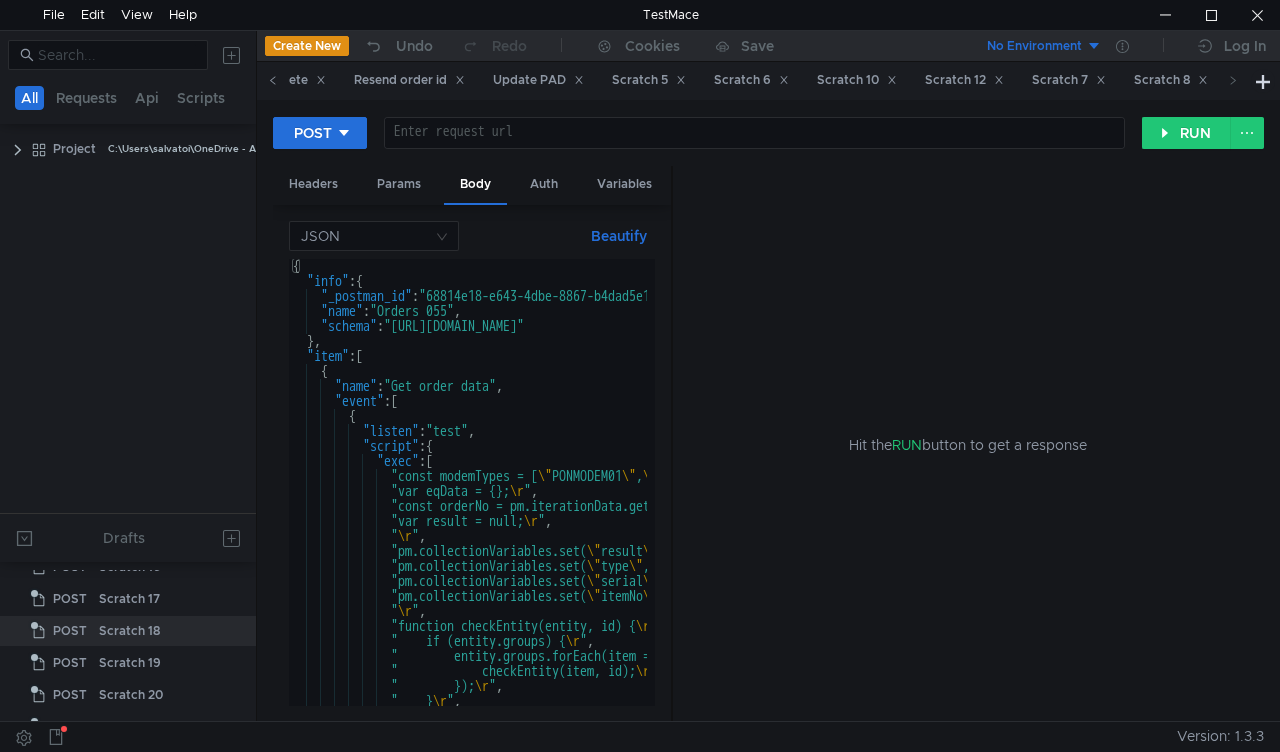 click 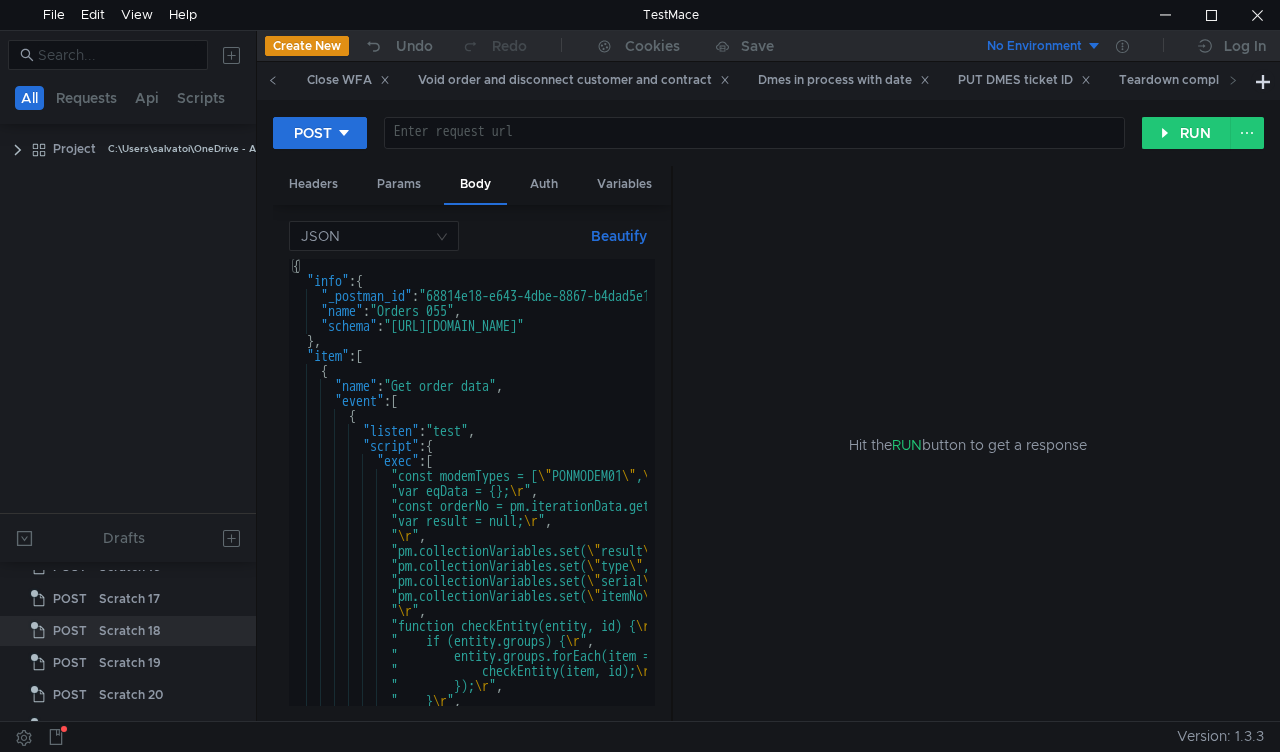 click 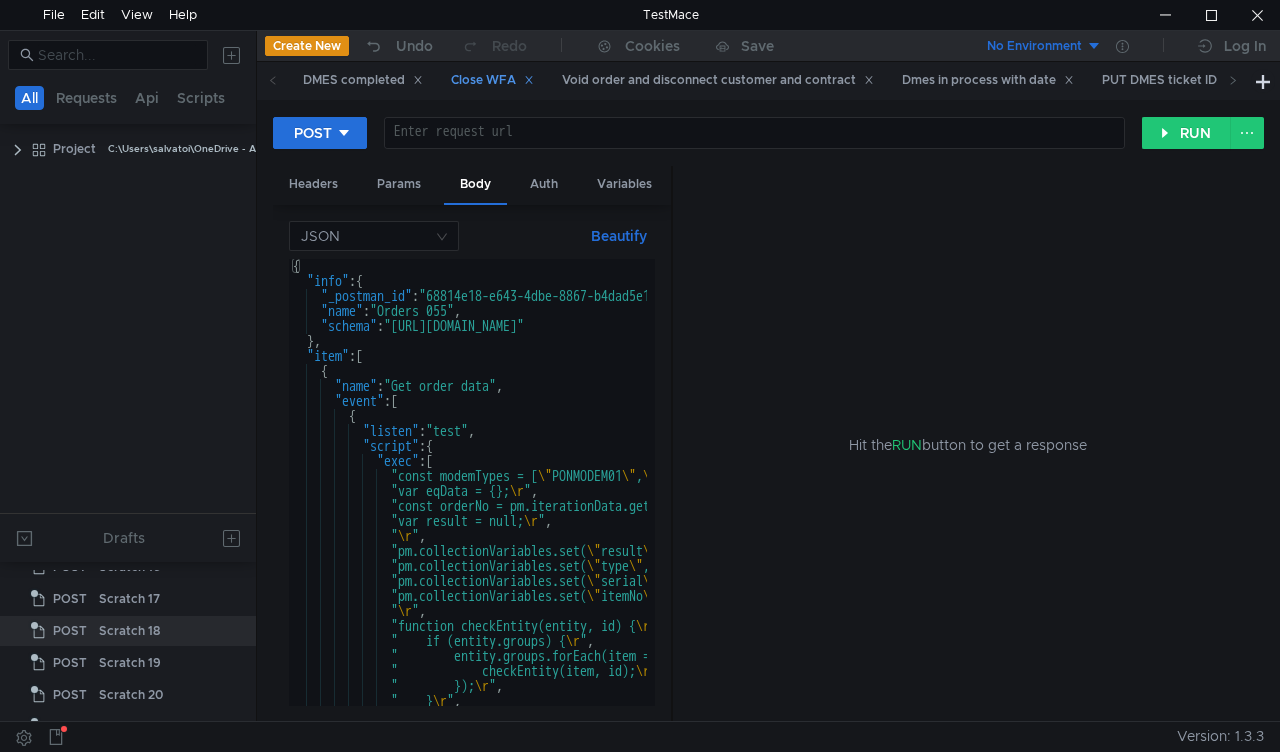 click on "Close WFA" at bounding box center (492, 80) 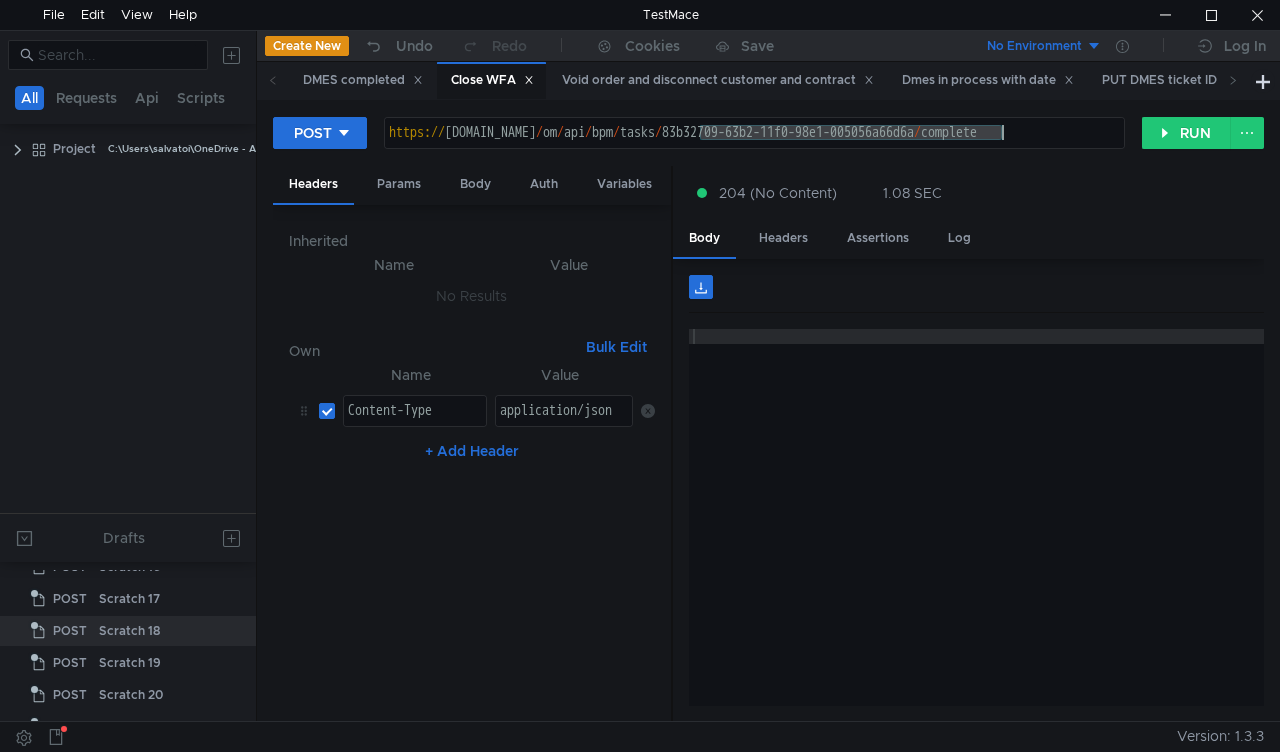 drag, startPoint x: 700, startPoint y: 132, endPoint x: 1002, endPoint y: 131, distance: 302.00165 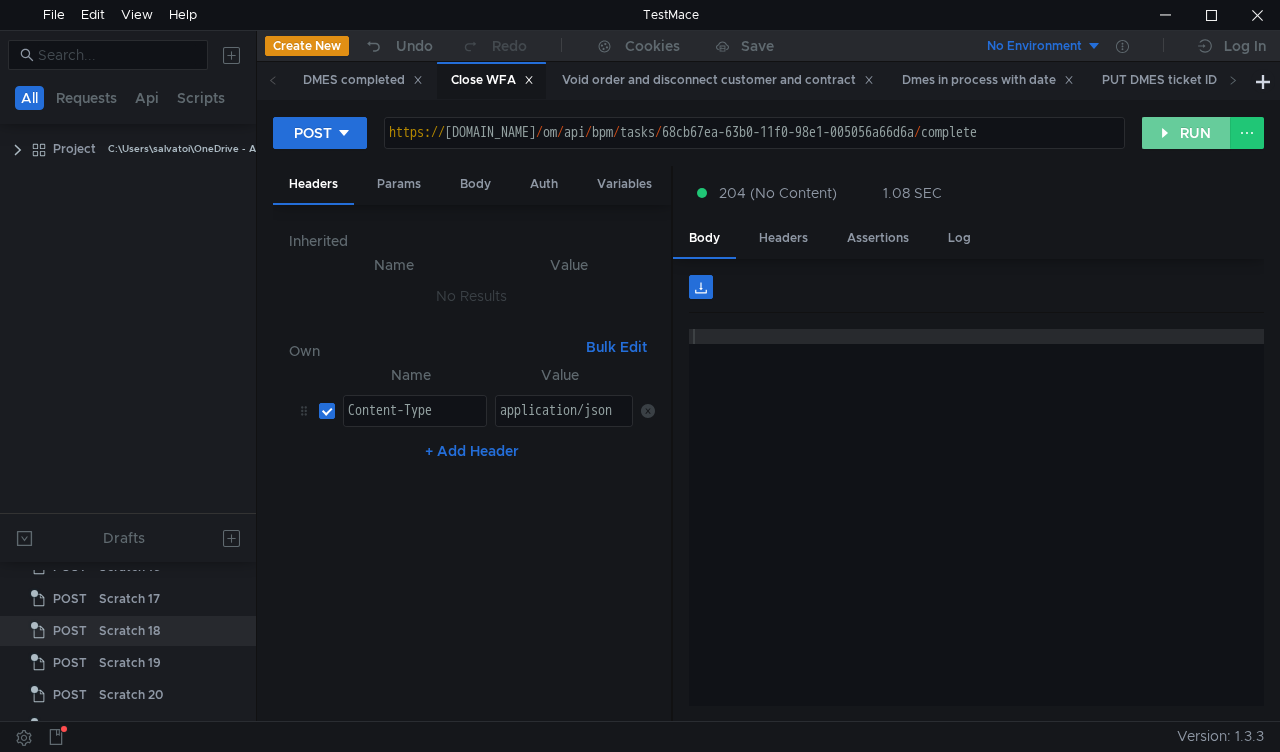 click on "RUN" 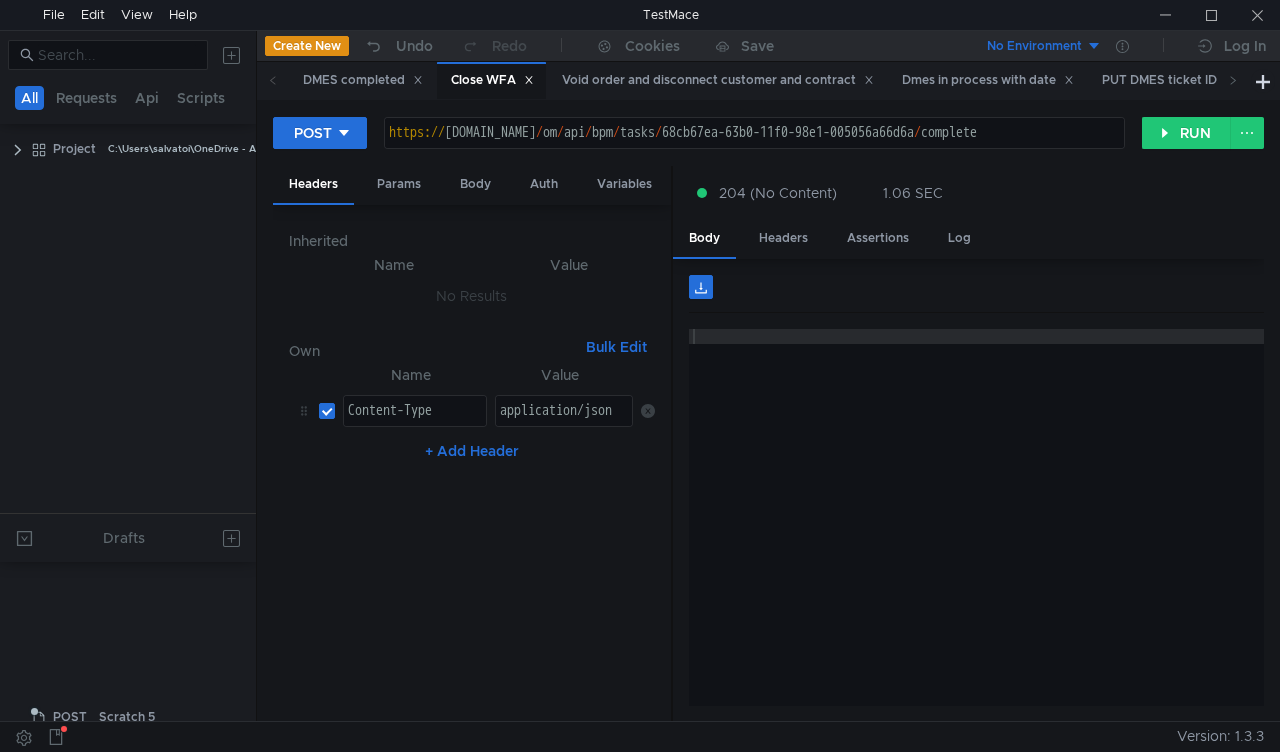 scroll, scrollTop: 0, scrollLeft: 0, axis: both 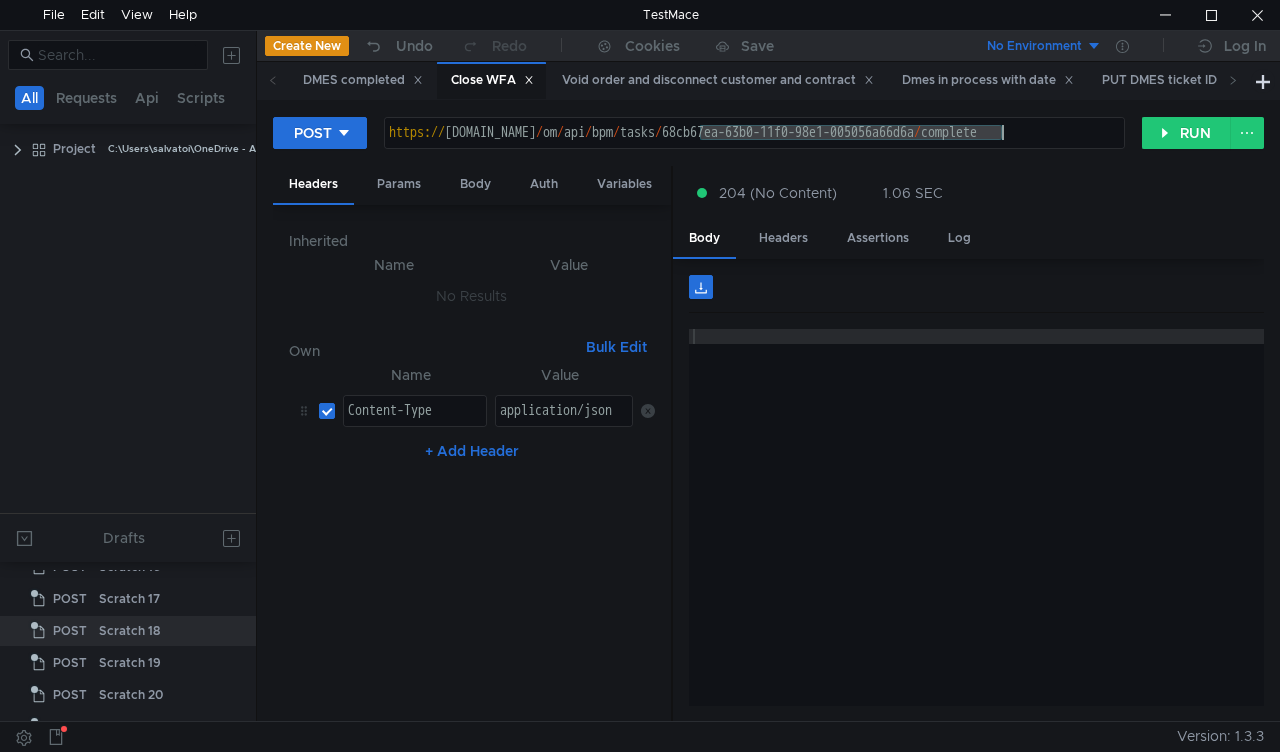 drag, startPoint x: 697, startPoint y: 128, endPoint x: 1004, endPoint y: 134, distance: 307.05862 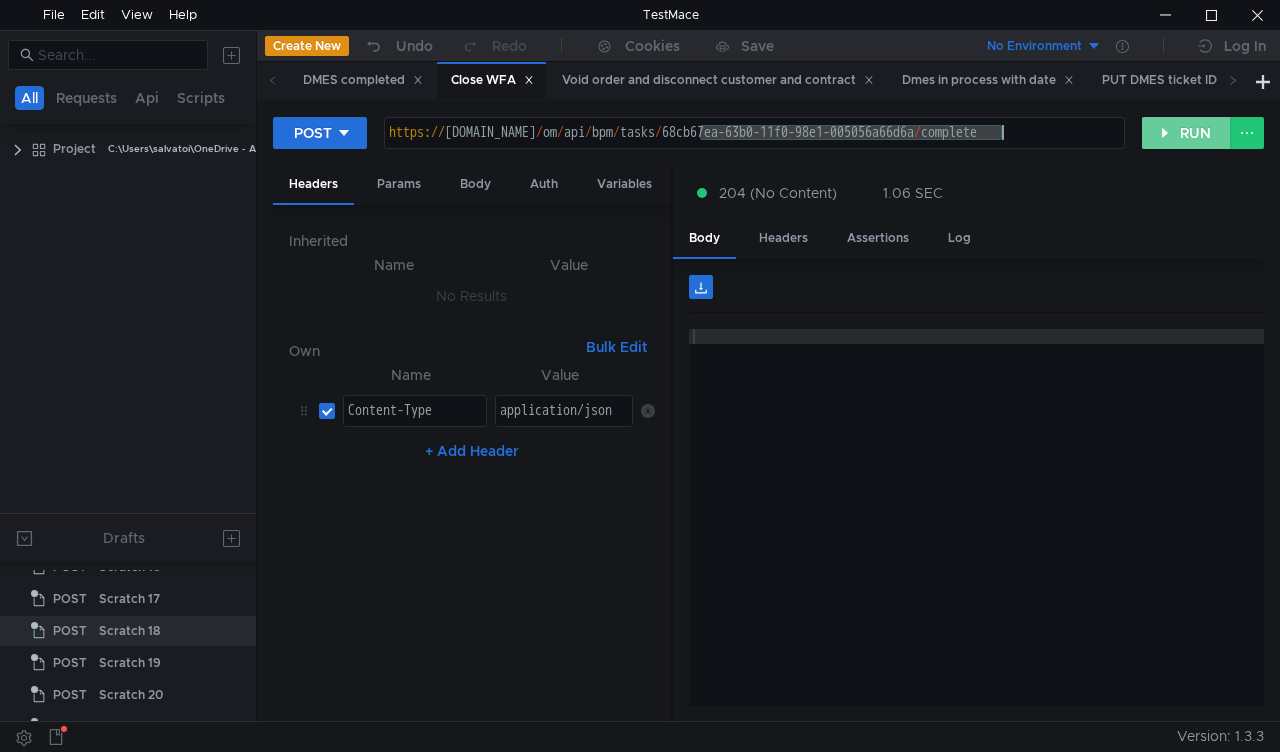 paste on "de51466b-63ee-11f0-ba5b-005056a64e09" 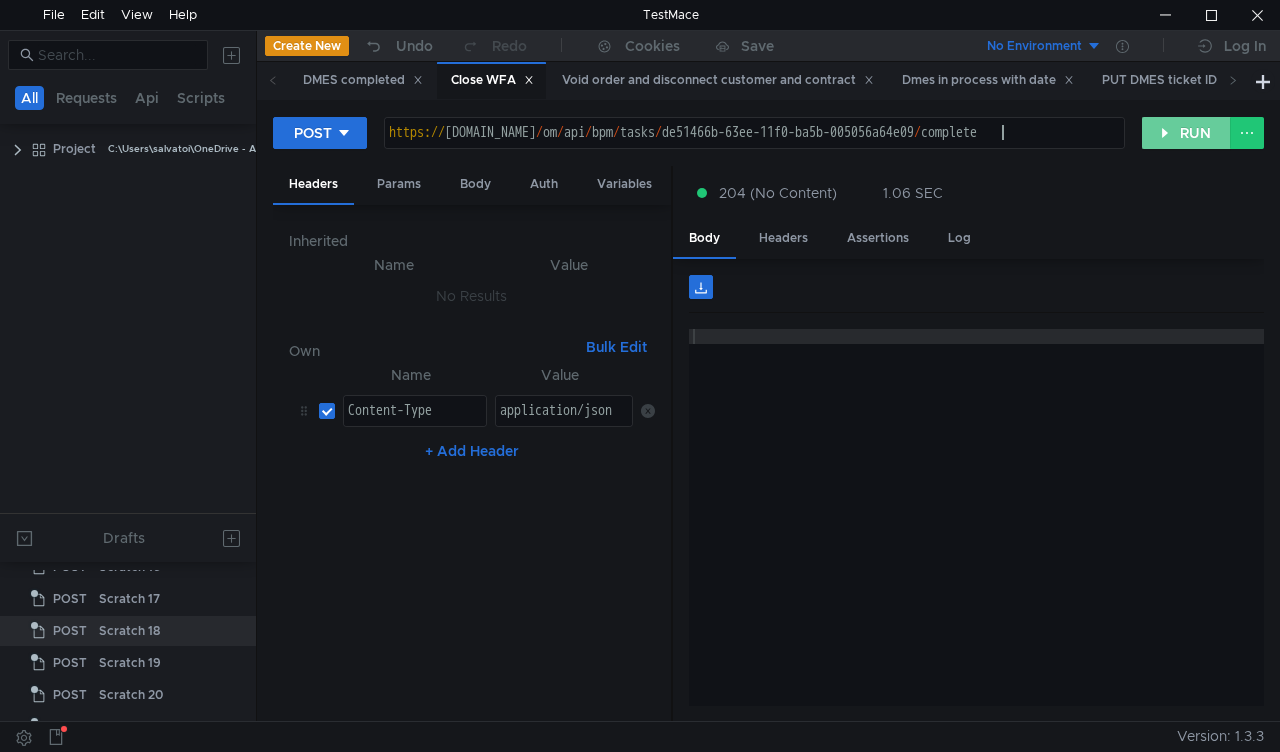 click on "RUN" 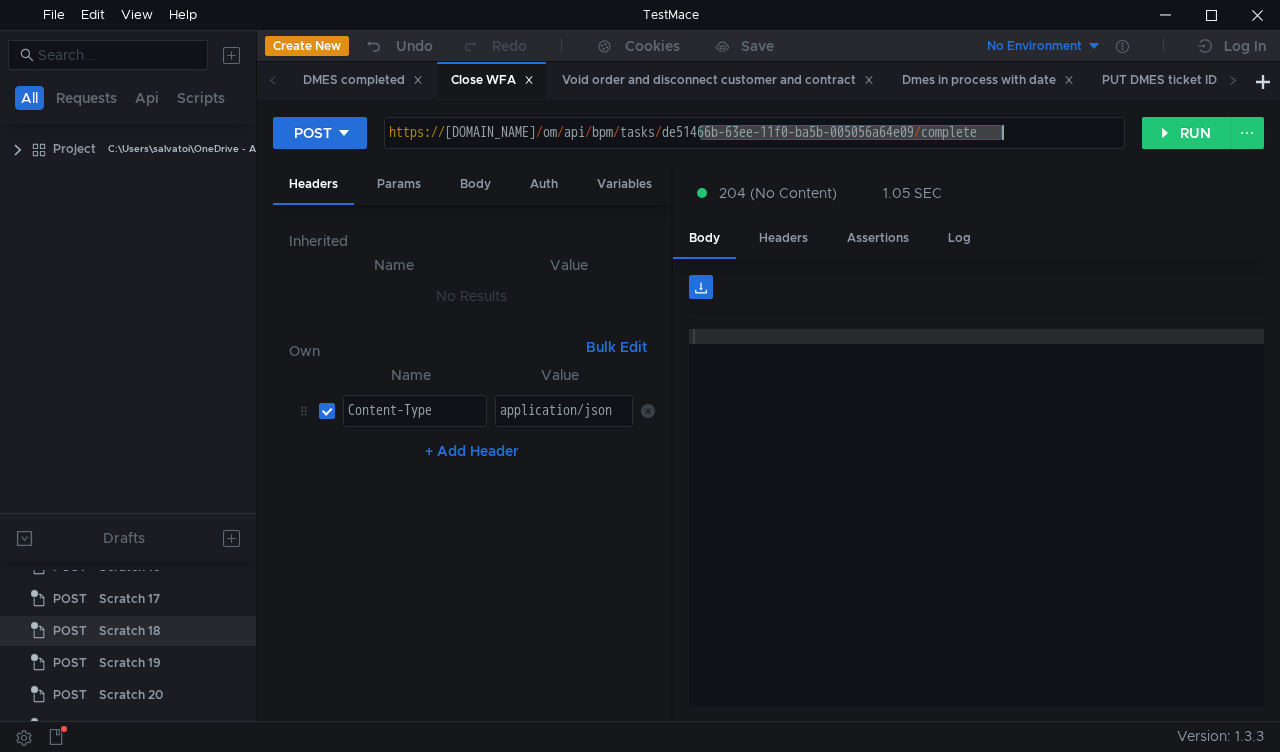 drag, startPoint x: 698, startPoint y: 132, endPoint x: 1001, endPoint y: 126, distance: 303.0594 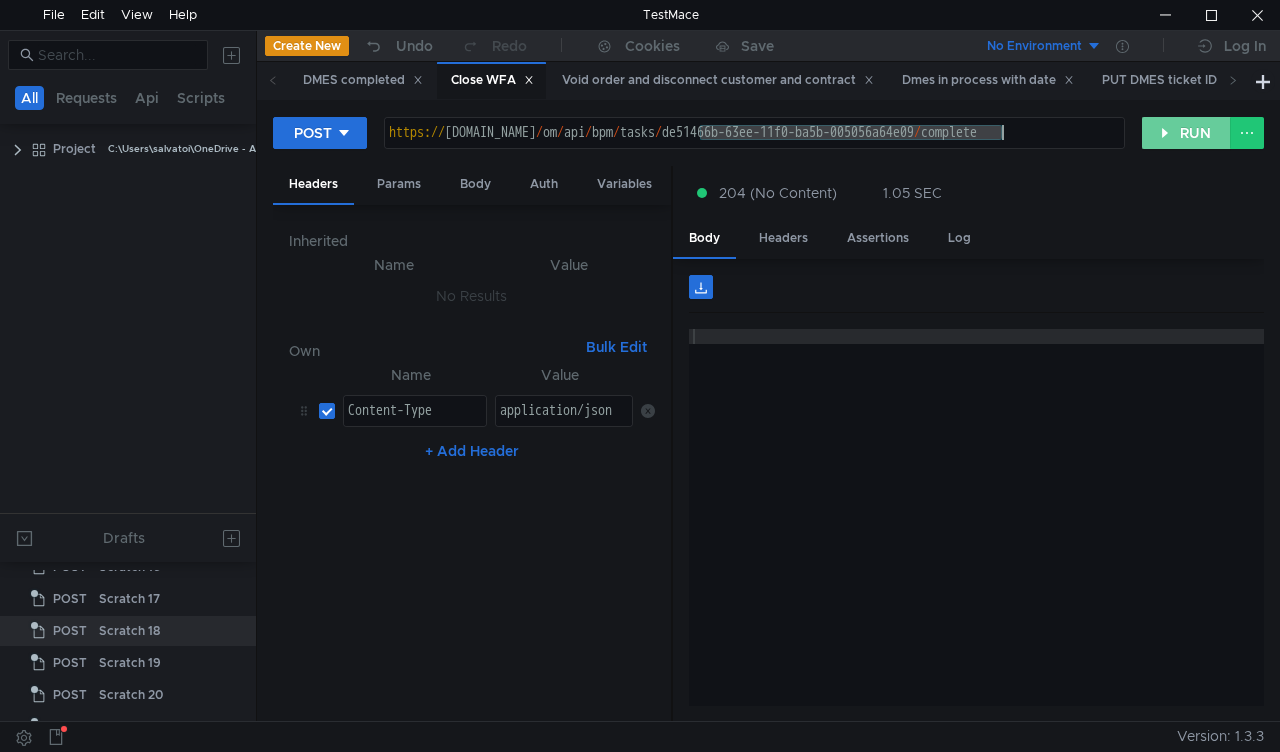 paste on "fb076f53" 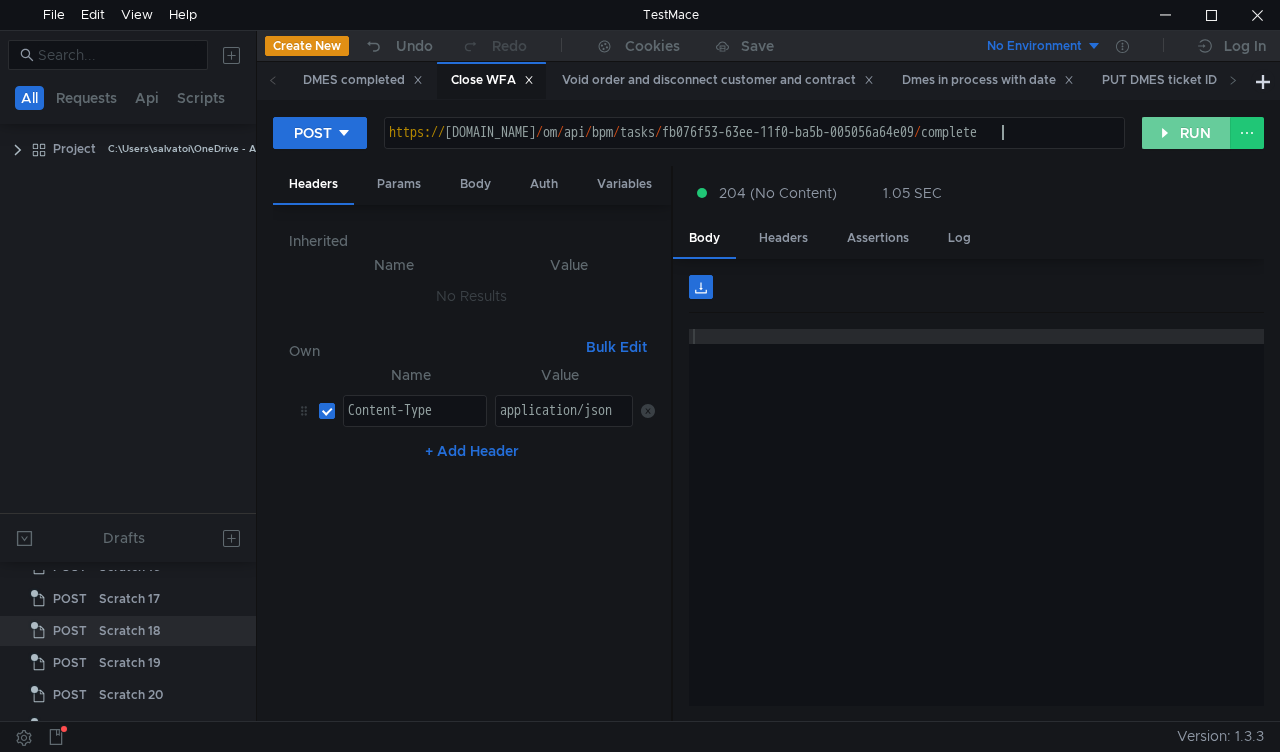 click on "RUN" 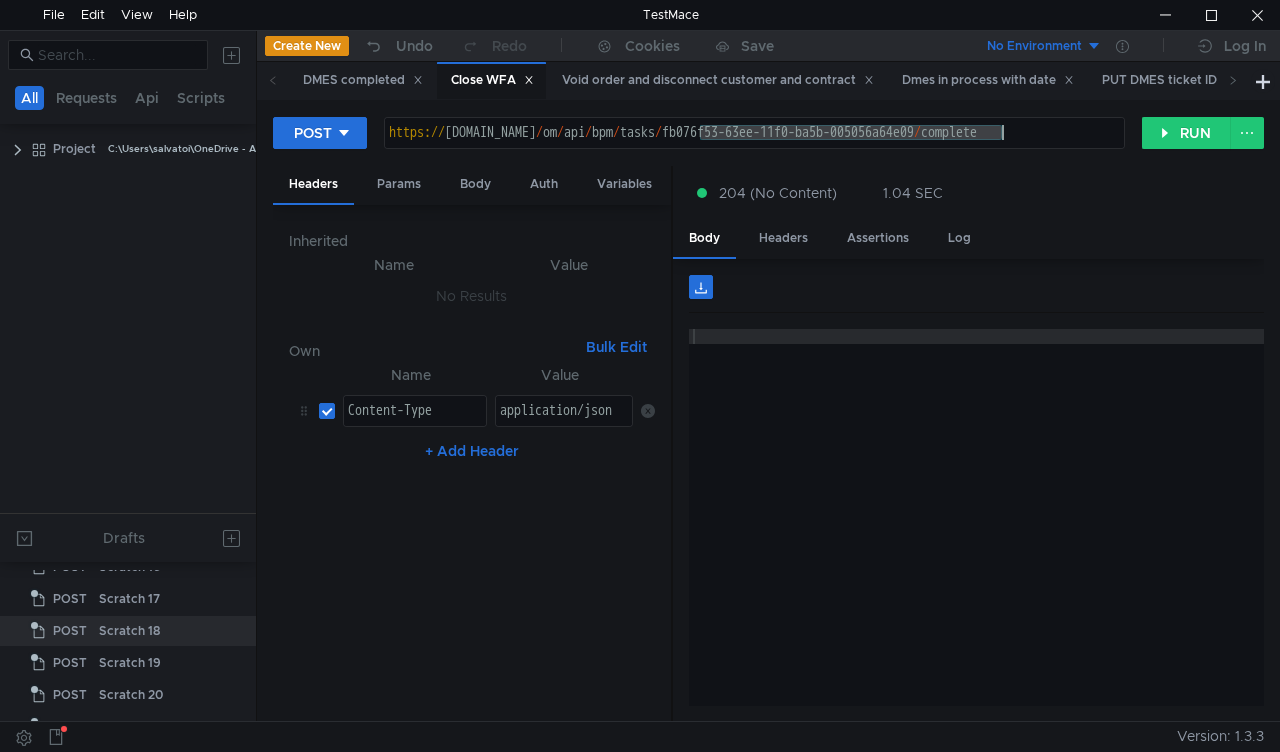 drag, startPoint x: 700, startPoint y: 132, endPoint x: 1002, endPoint y: 136, distance: 302.0265 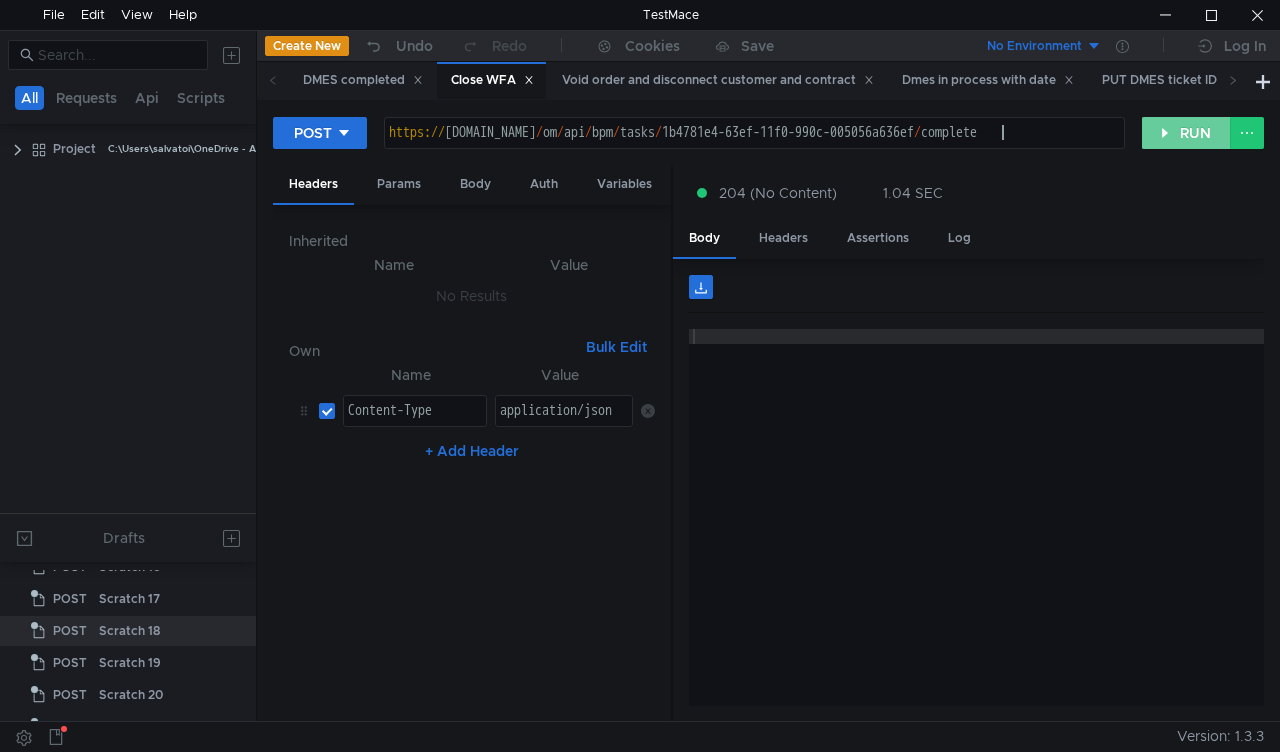 click on "RUN" 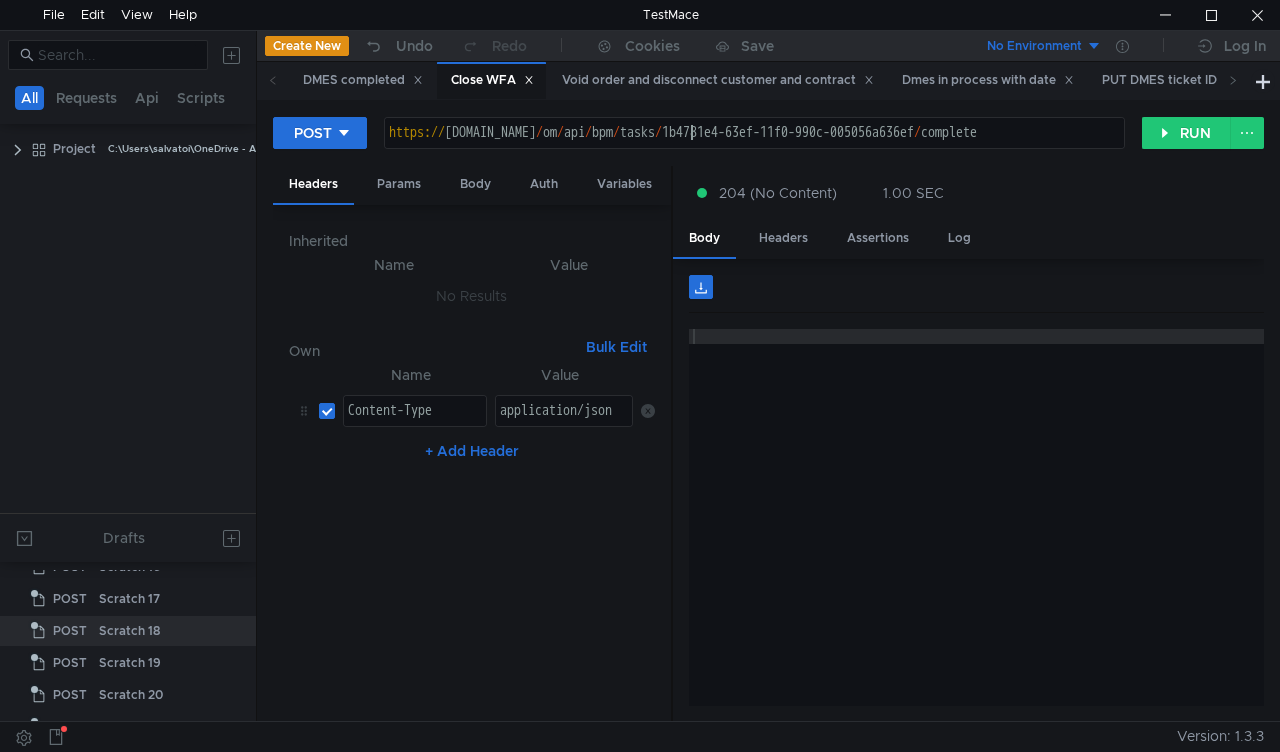 click on "https:// mbx.dfni.nl / om / api / bpm / tasks / 1b4781e4-63ef-11f0-990c-005056a636ef / complete" at bounding box center [754, 147] 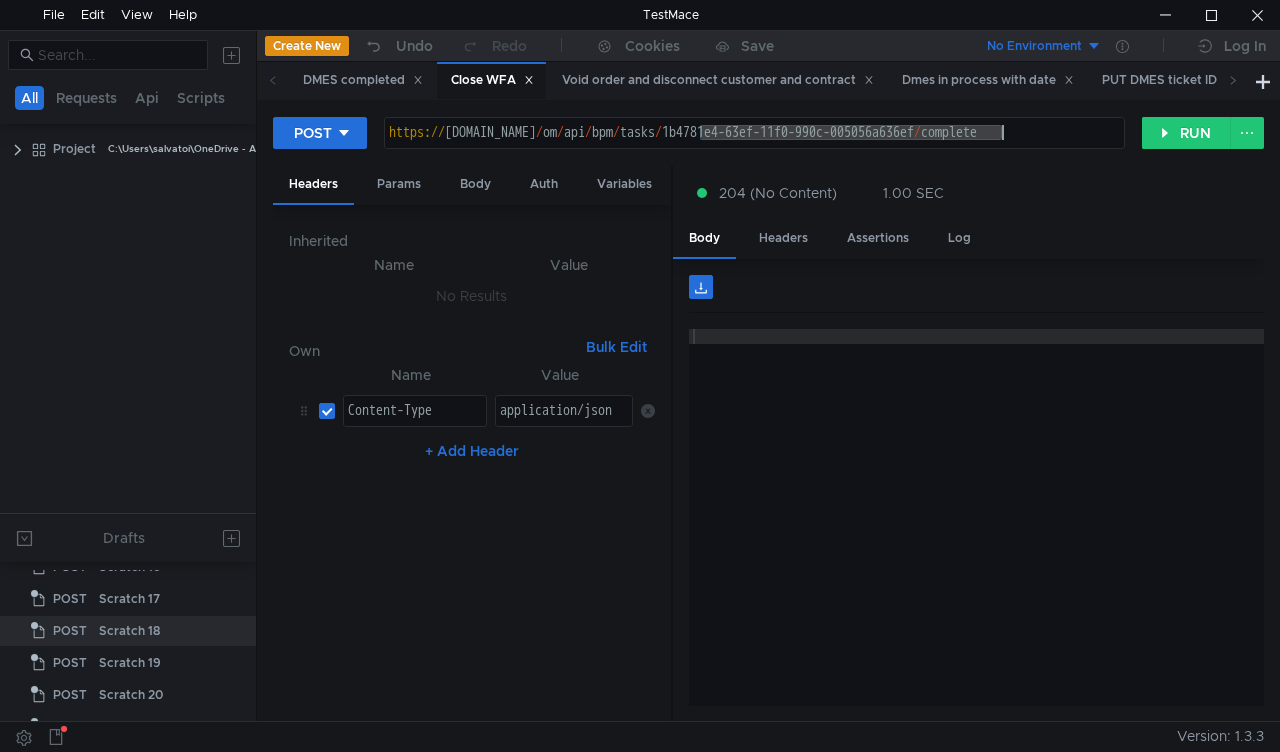 drag, startPoint x: 703, startPoint y: 130, endPoint x: 1003, endPoint y: 130, distance: 300 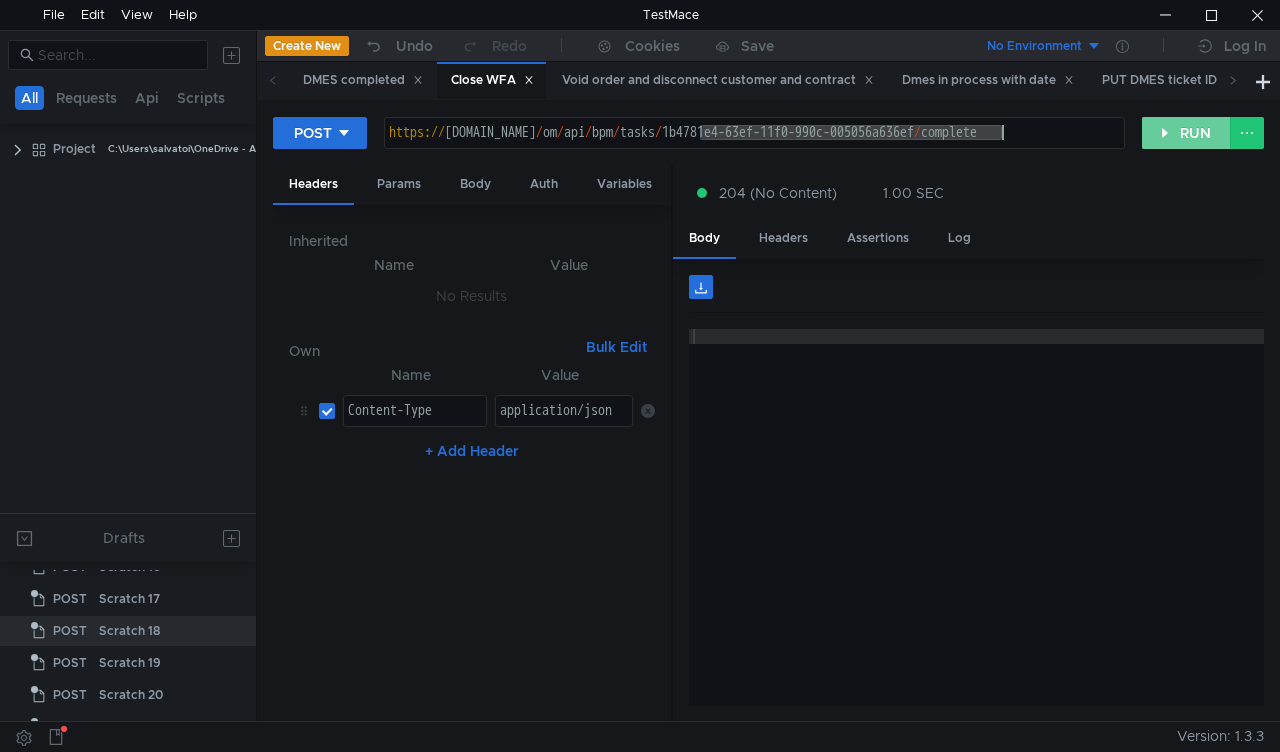 paste on "70379670-63ef-11f0-81f3-005056a6d44" 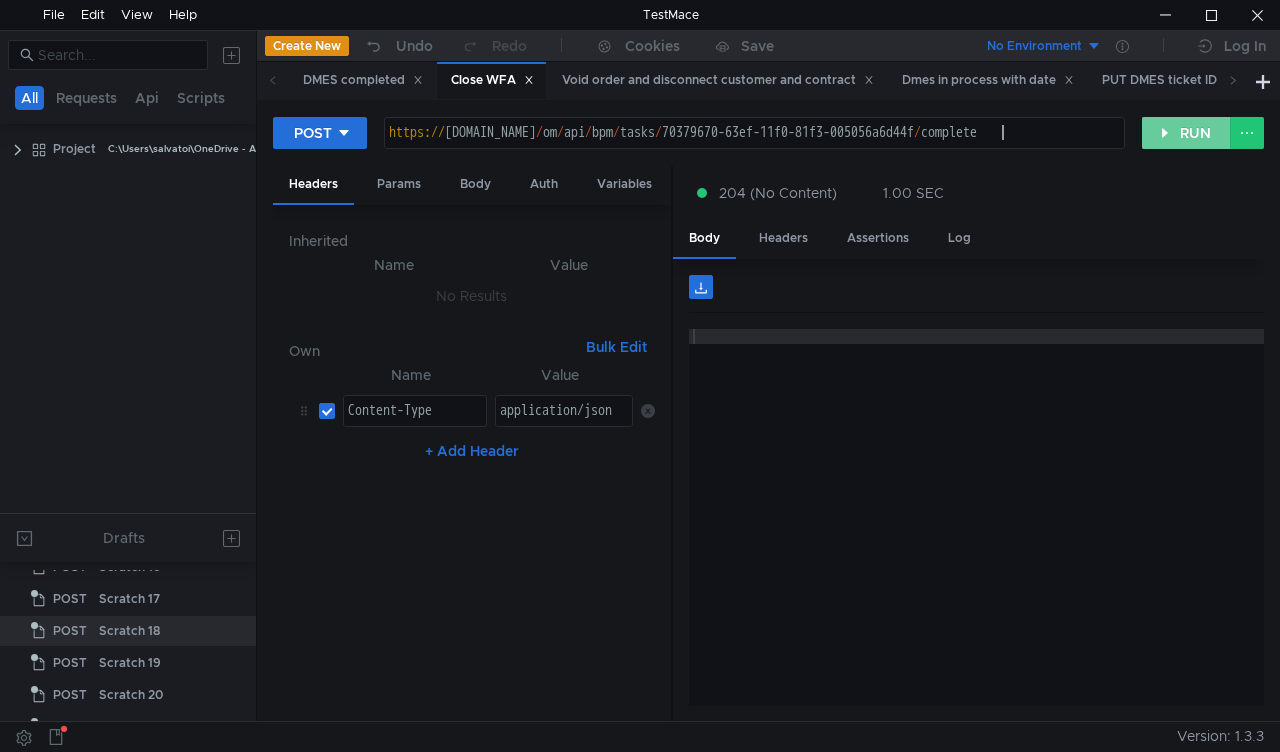 click on "RUN" 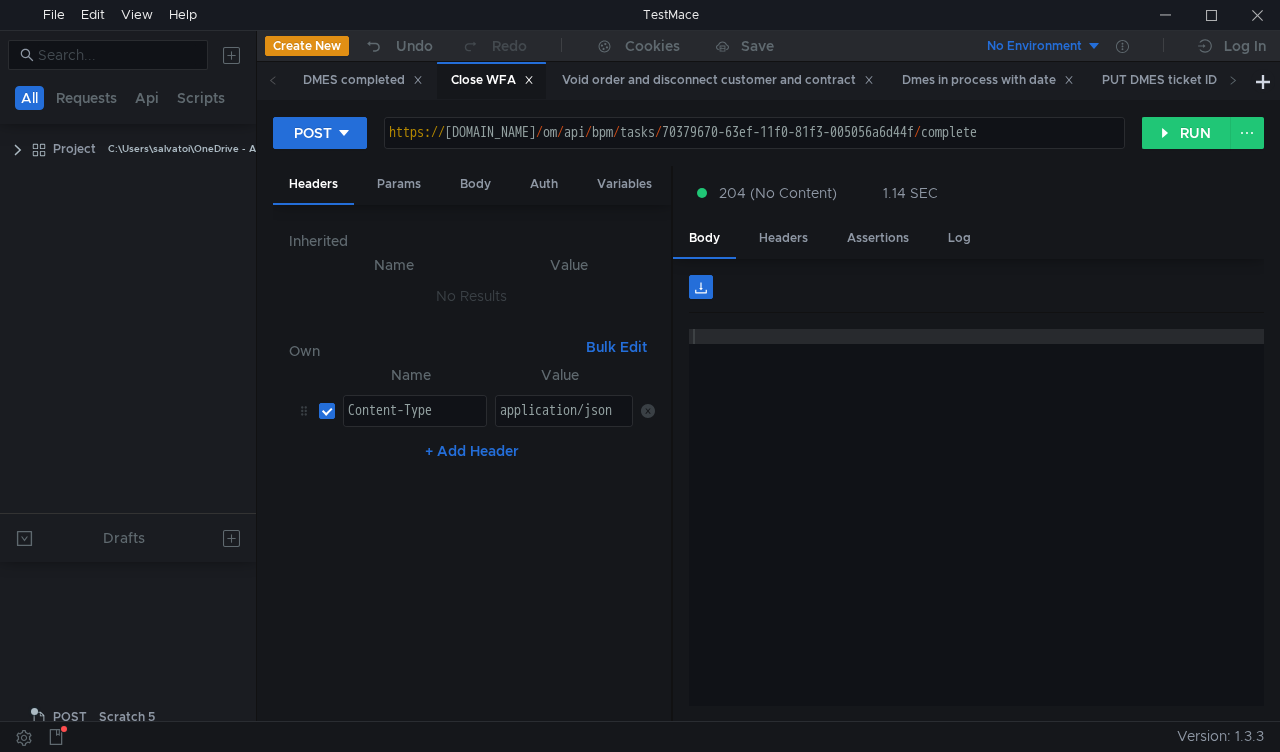scroll, scrollTop: 0, scrollLeft: 0, axis: both 